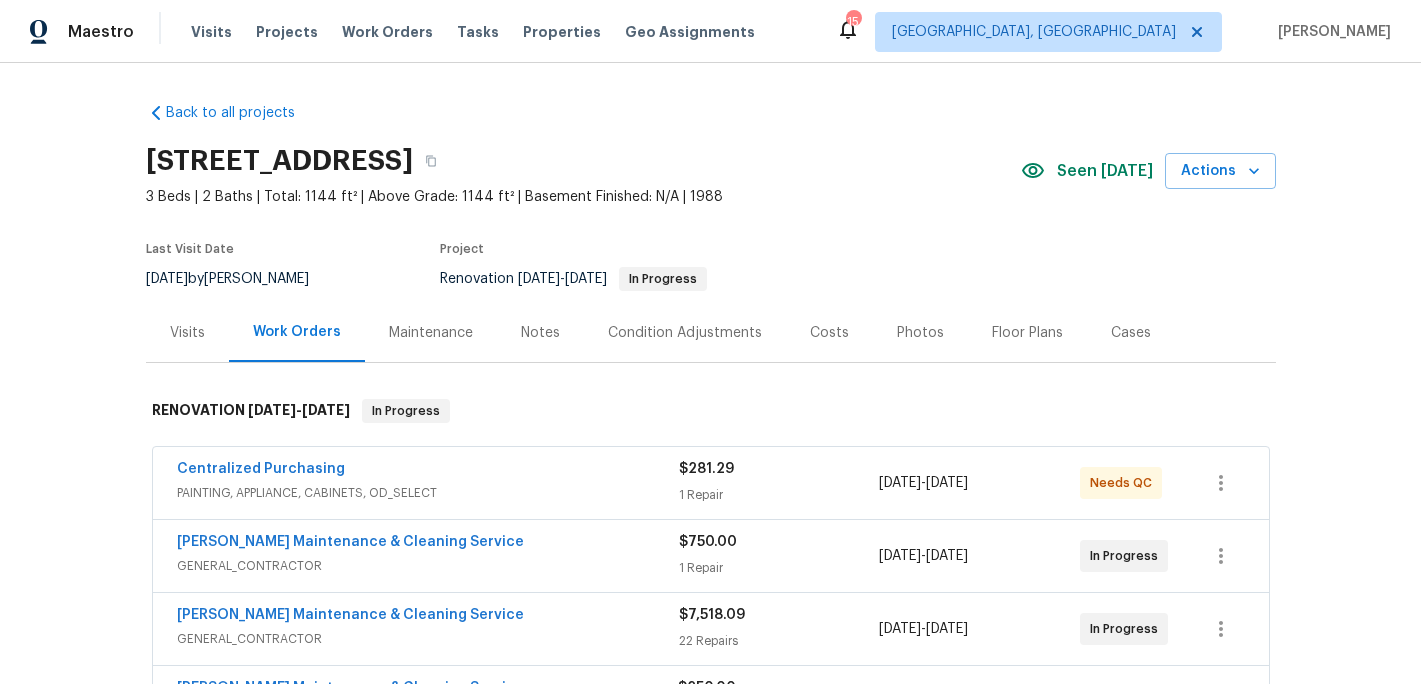 scroll, scrollTop: 0, scrollLeft: 0, axis: both 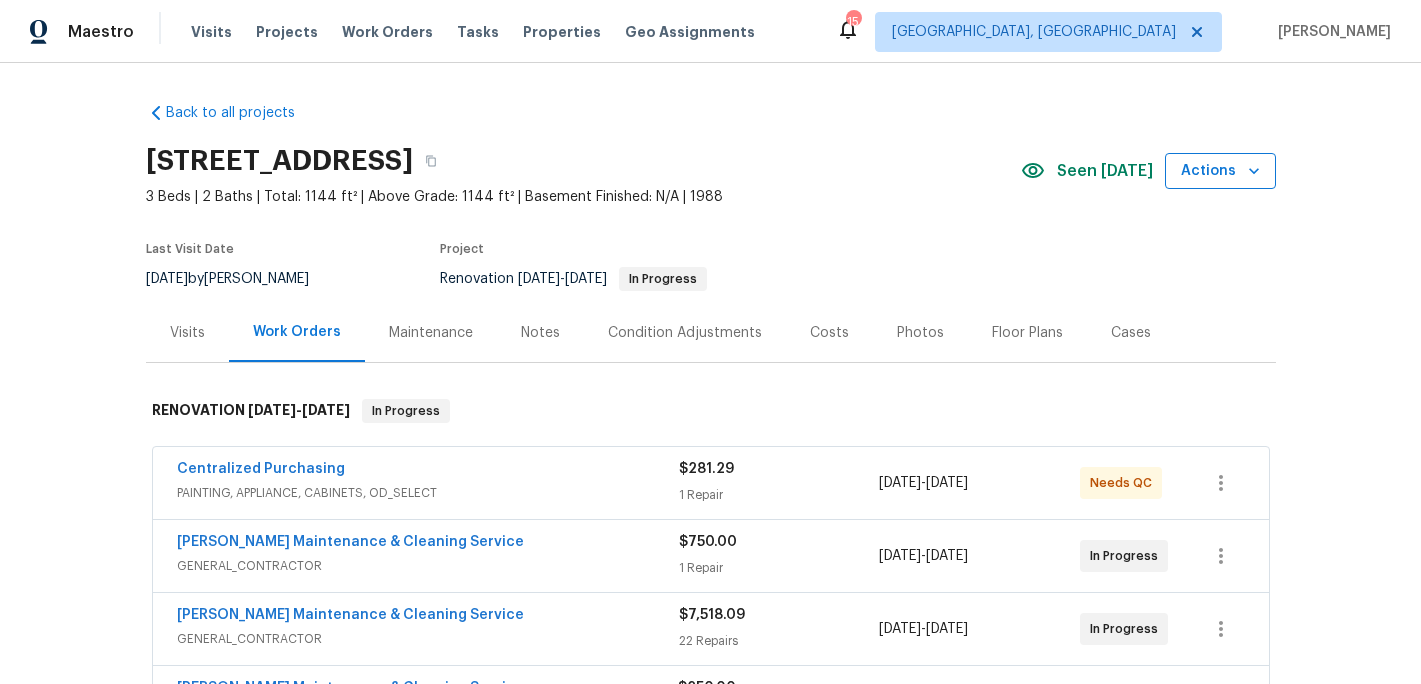 click on "Actions" at bounding box center (1220, 171) 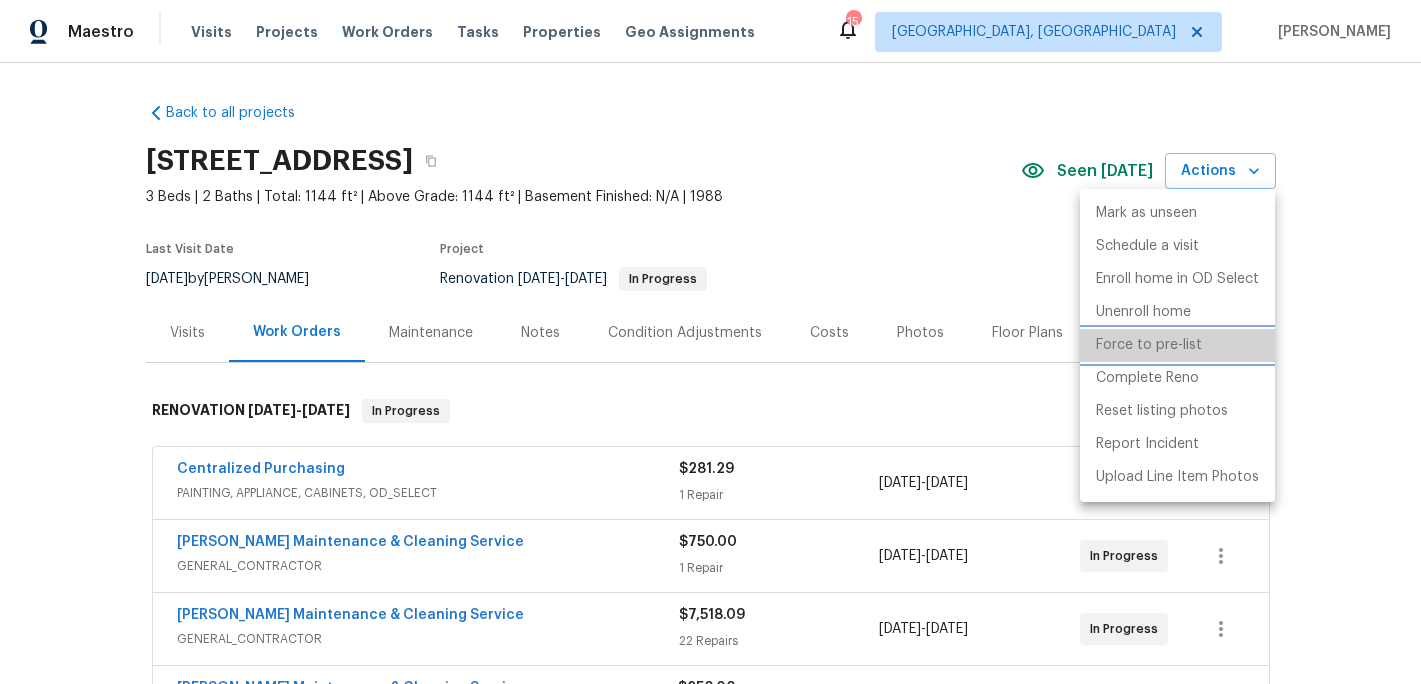 click on "Force to pre-list" at bounding box center [1149, 345] 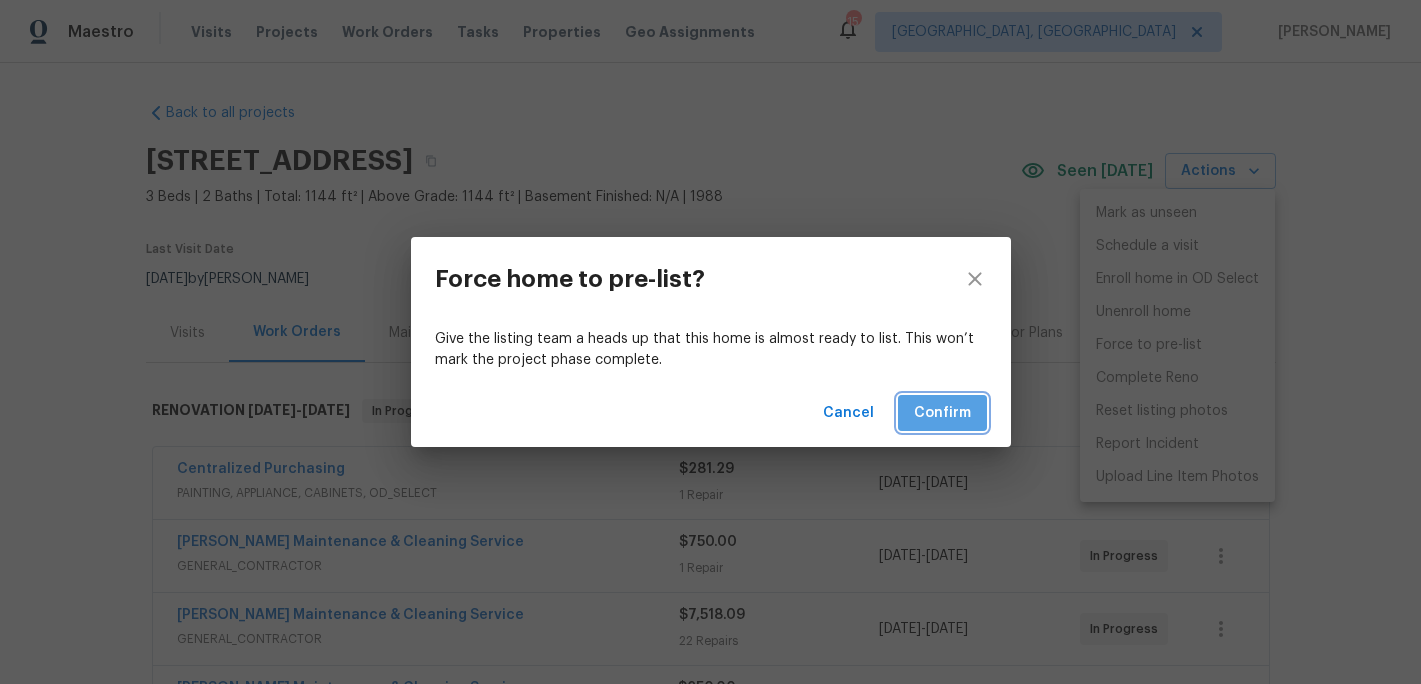 click on "Confirm" at bounding box center [942, 413] 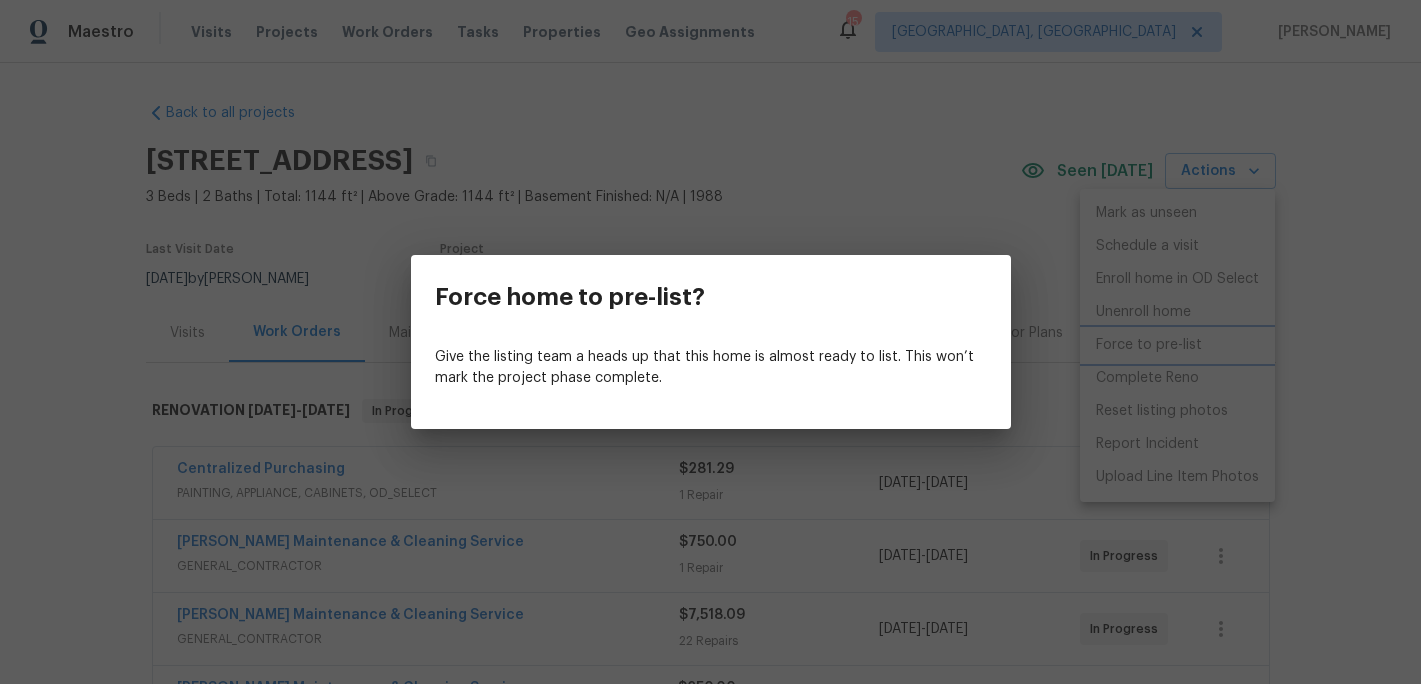 click on "Force home to pre-list? Give the listing team a heads up that this home is almost ready to list. This won’t mark the project phase complete." at bounding box center [710, 342] 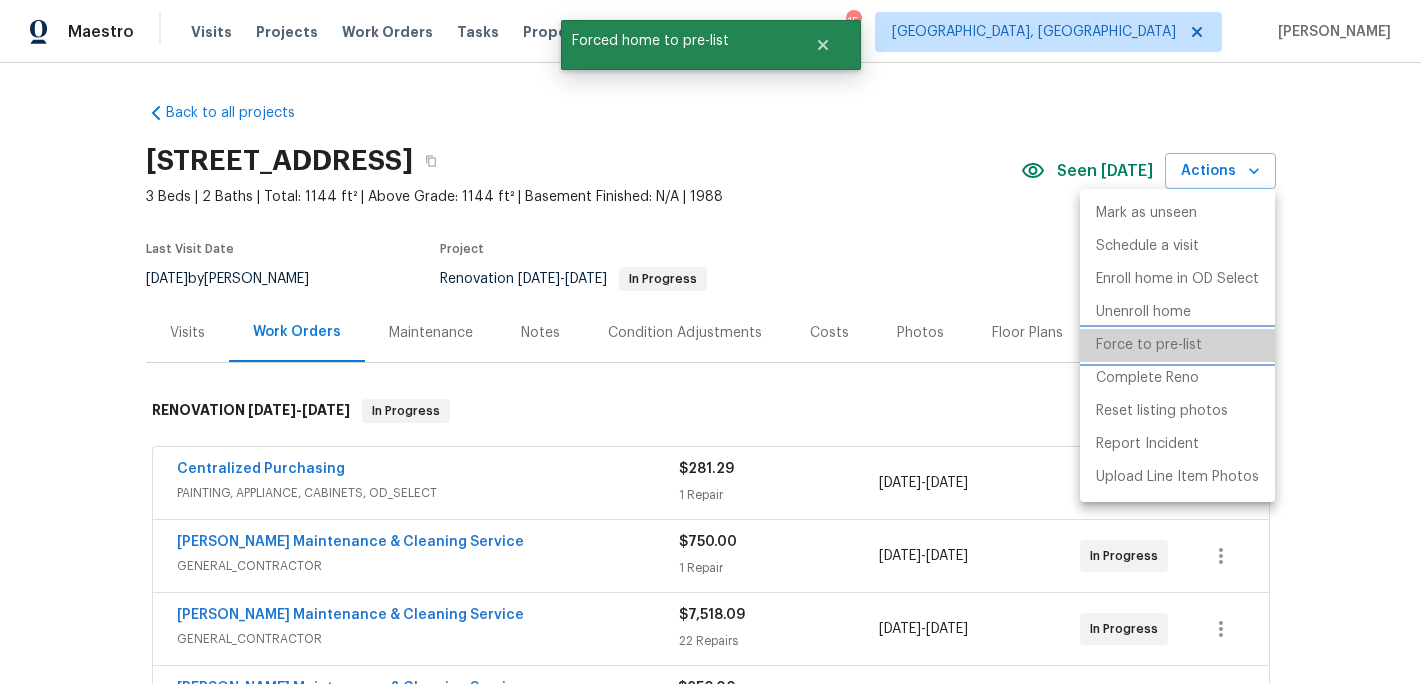 click on "Force to pre-list" at bounding box center (1149, 345) 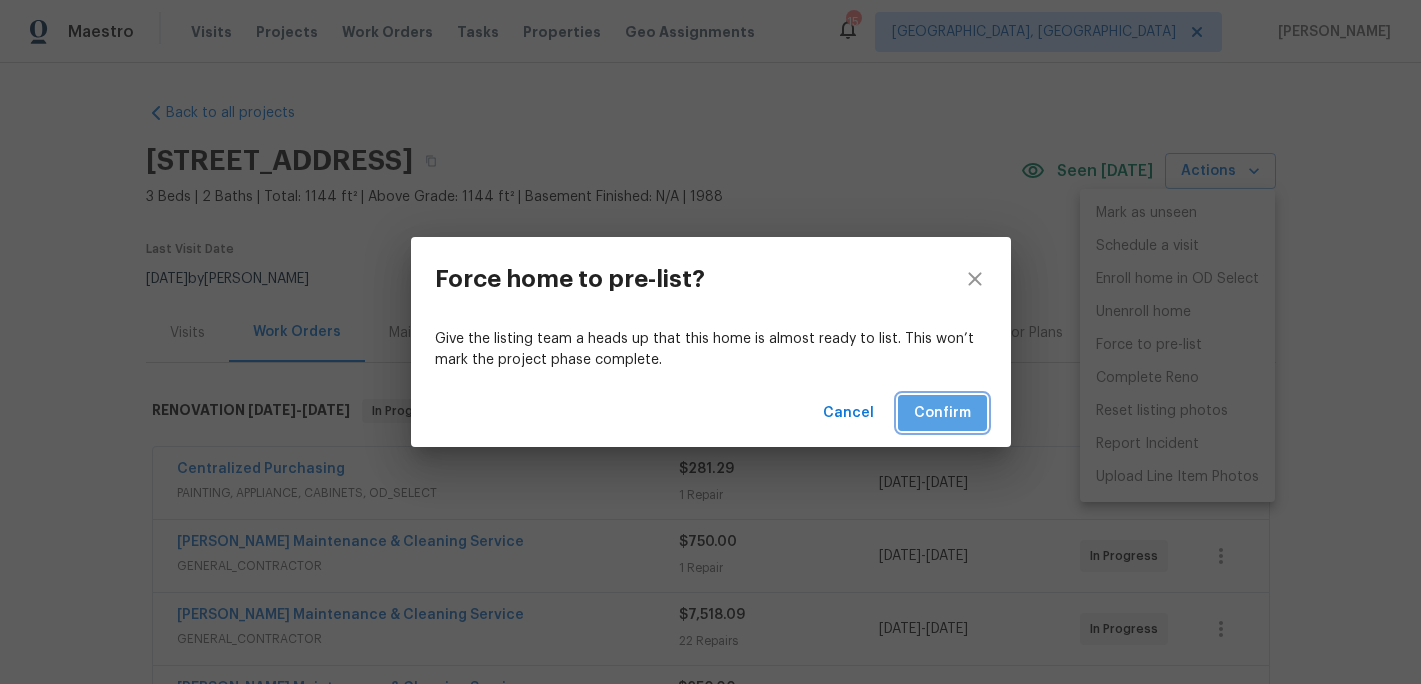 click on "Confirm" at bounding box center [942, 413] 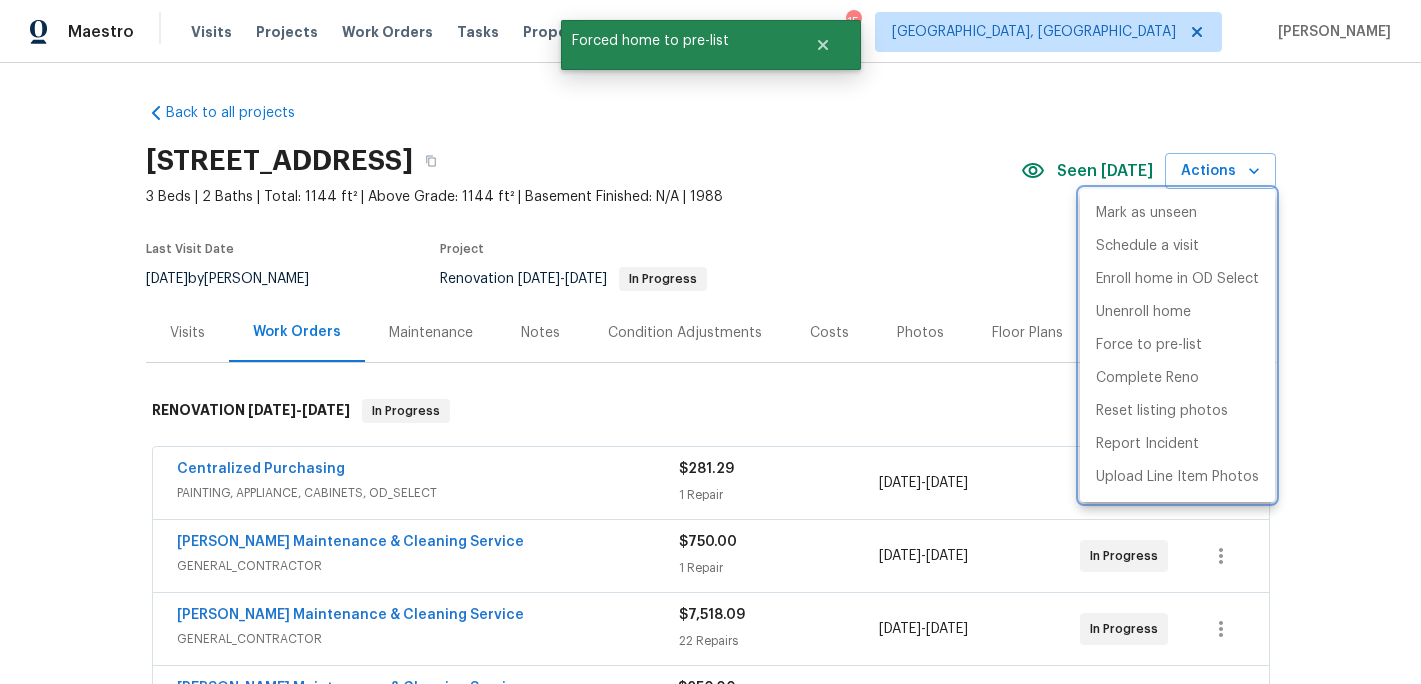 click at bounding box center [710, 342] 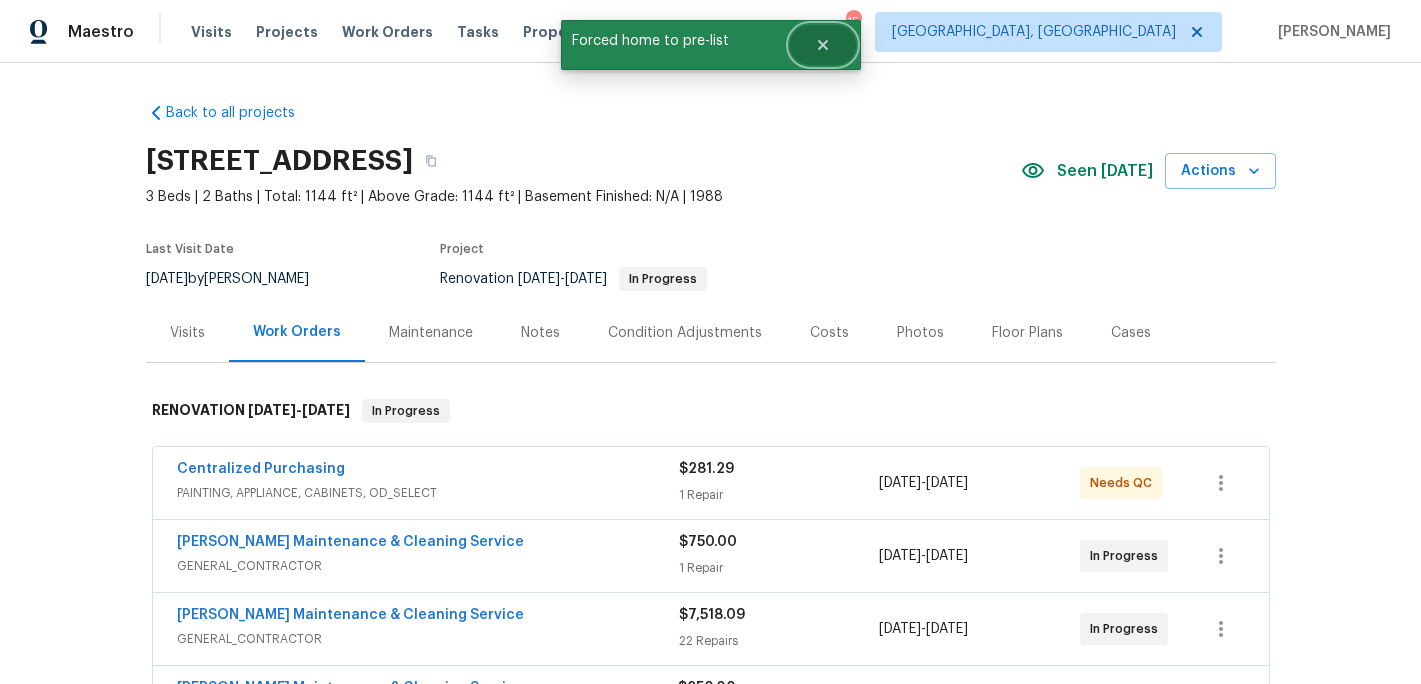 click 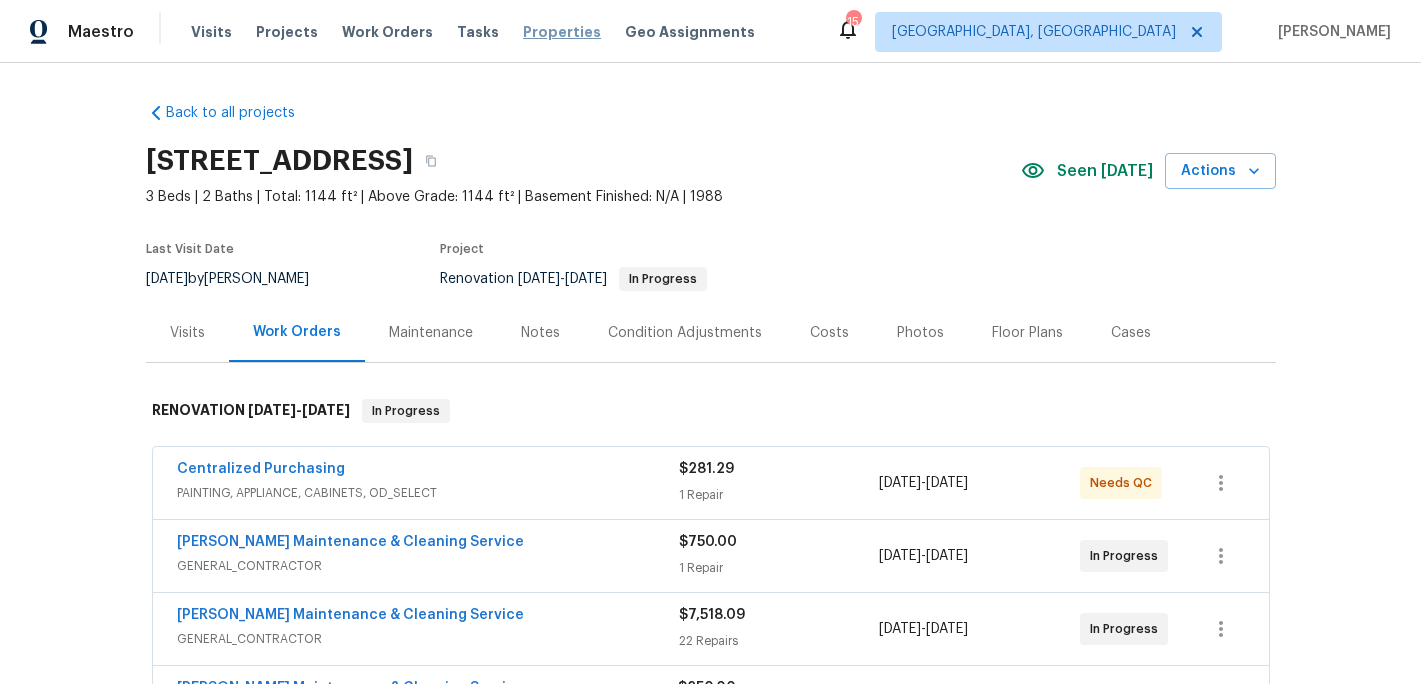click on "Properties" at bounding box center [562, 32] 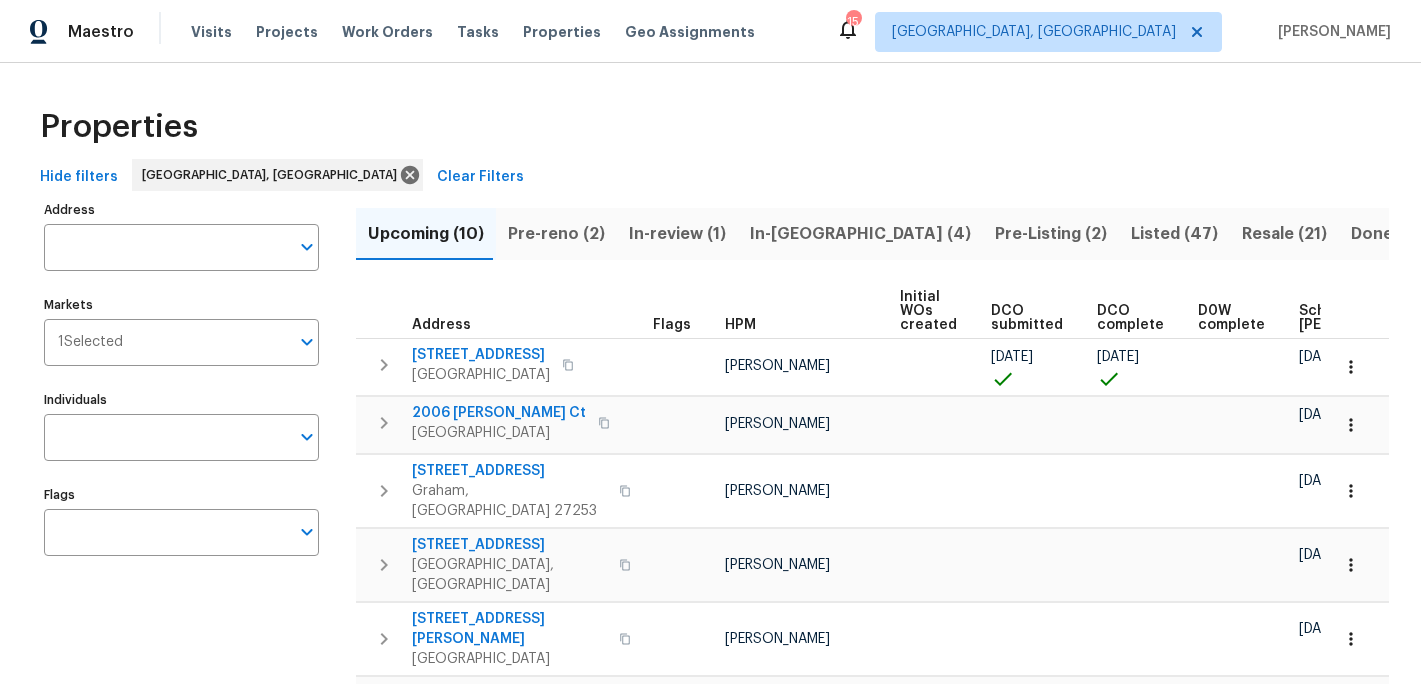 click on "In-reno (4)" at bounding box center (860, 234) 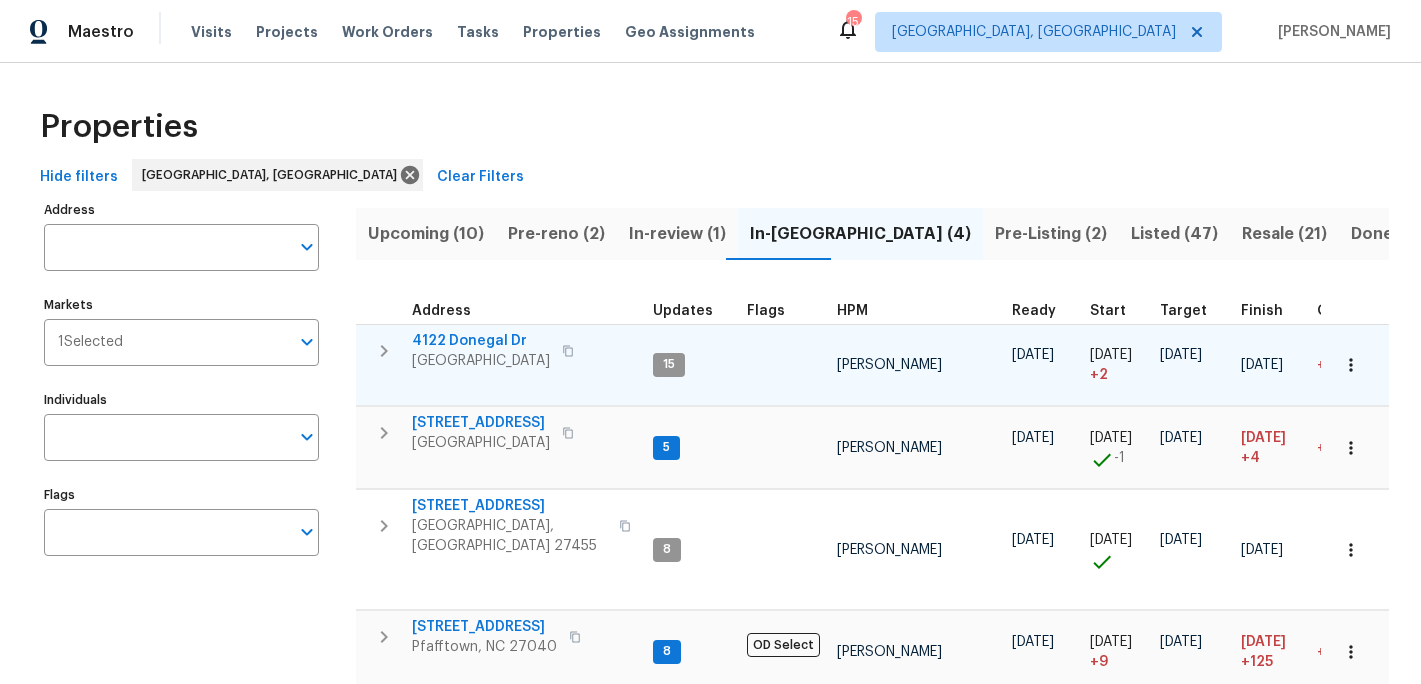 click on "[GEOGRAPHIC_DATA]" at bounding box center (481, 361) 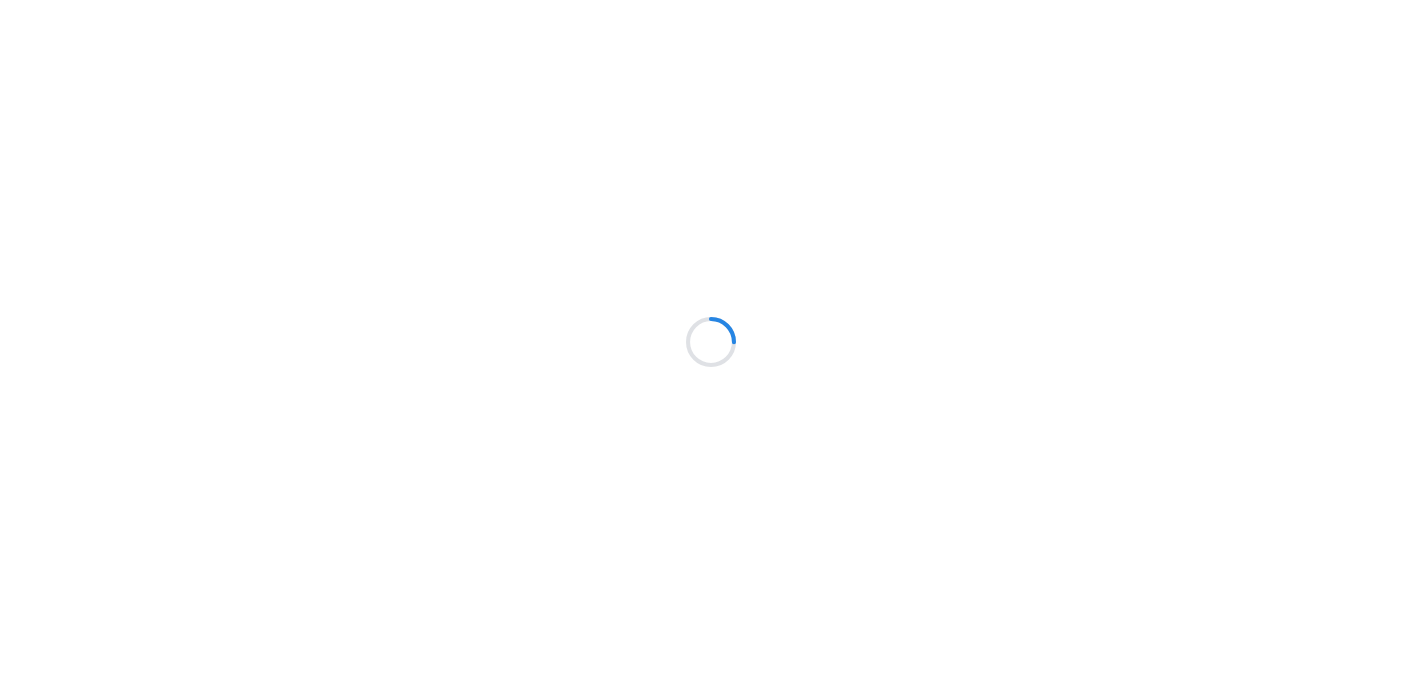 scroll, scrollTop: 0, scrollLeft: 0, axis: both 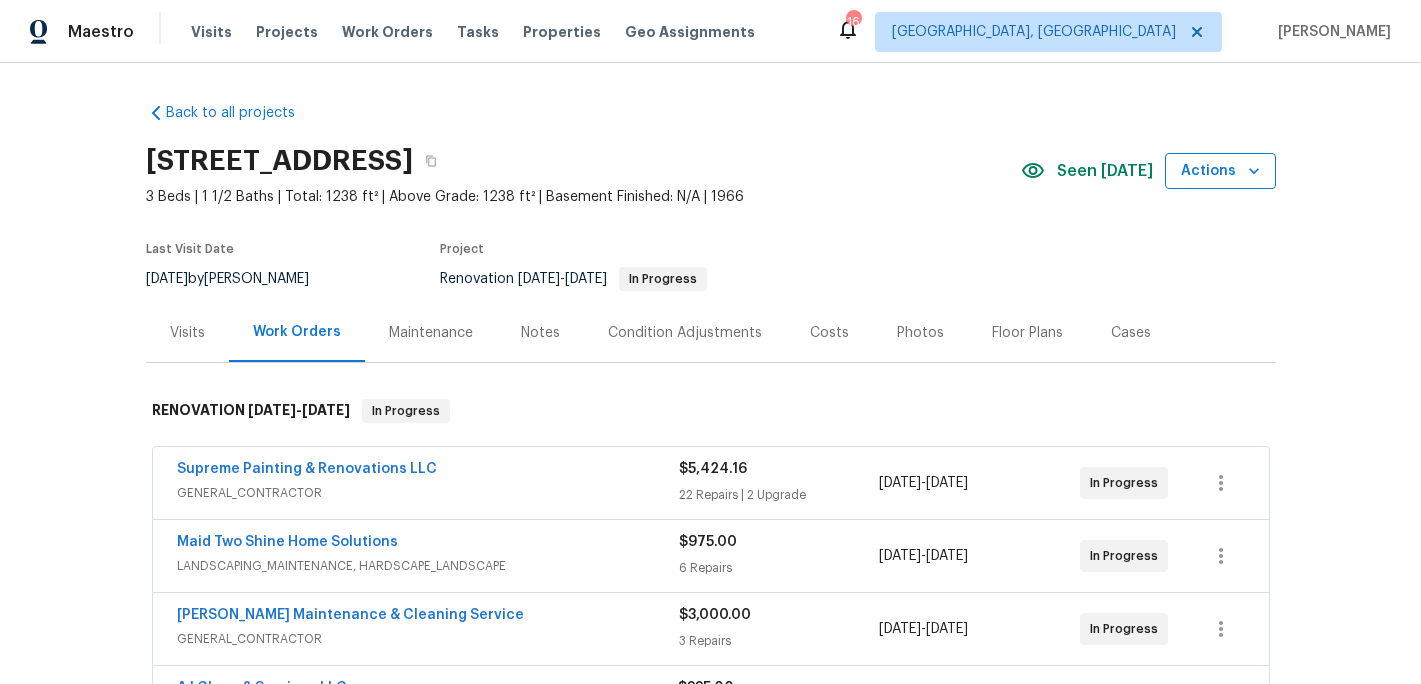 click on "Actions" at bounding box center [1220, 171] 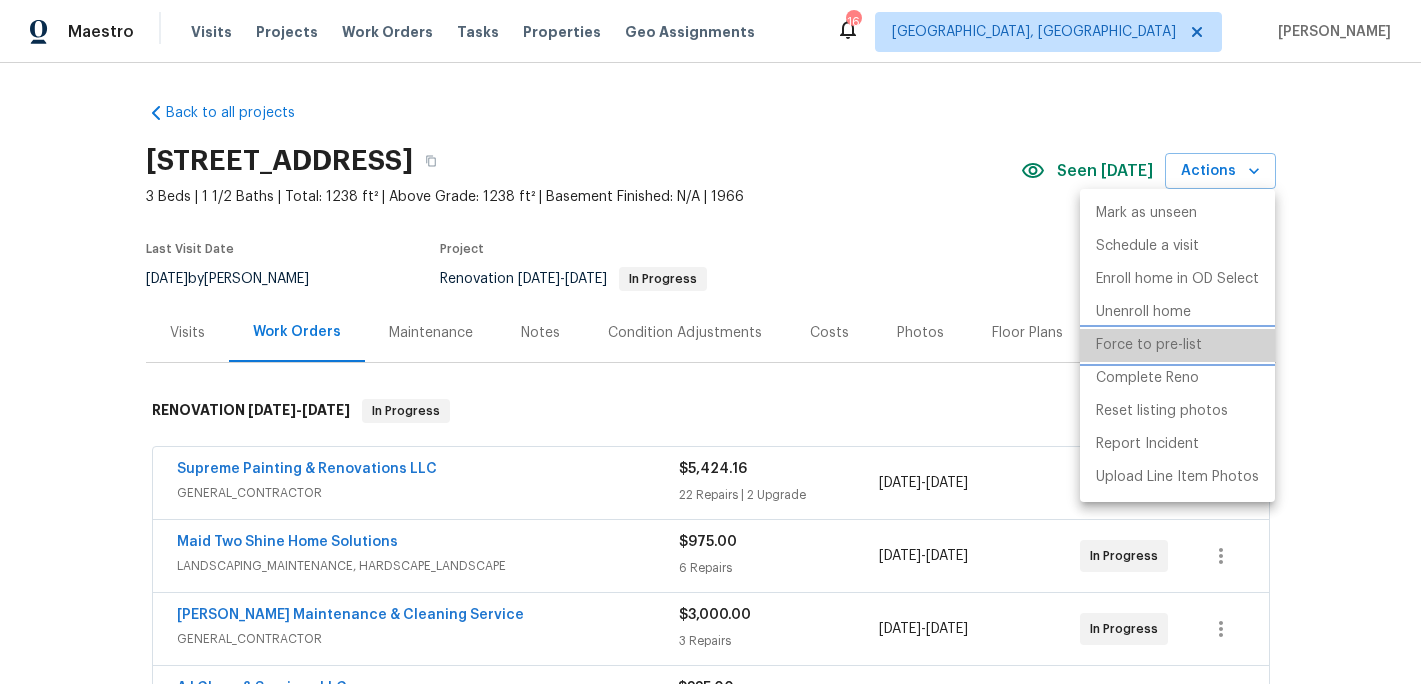 click on "Force to pre-list" at bounding box center (1149, 345) 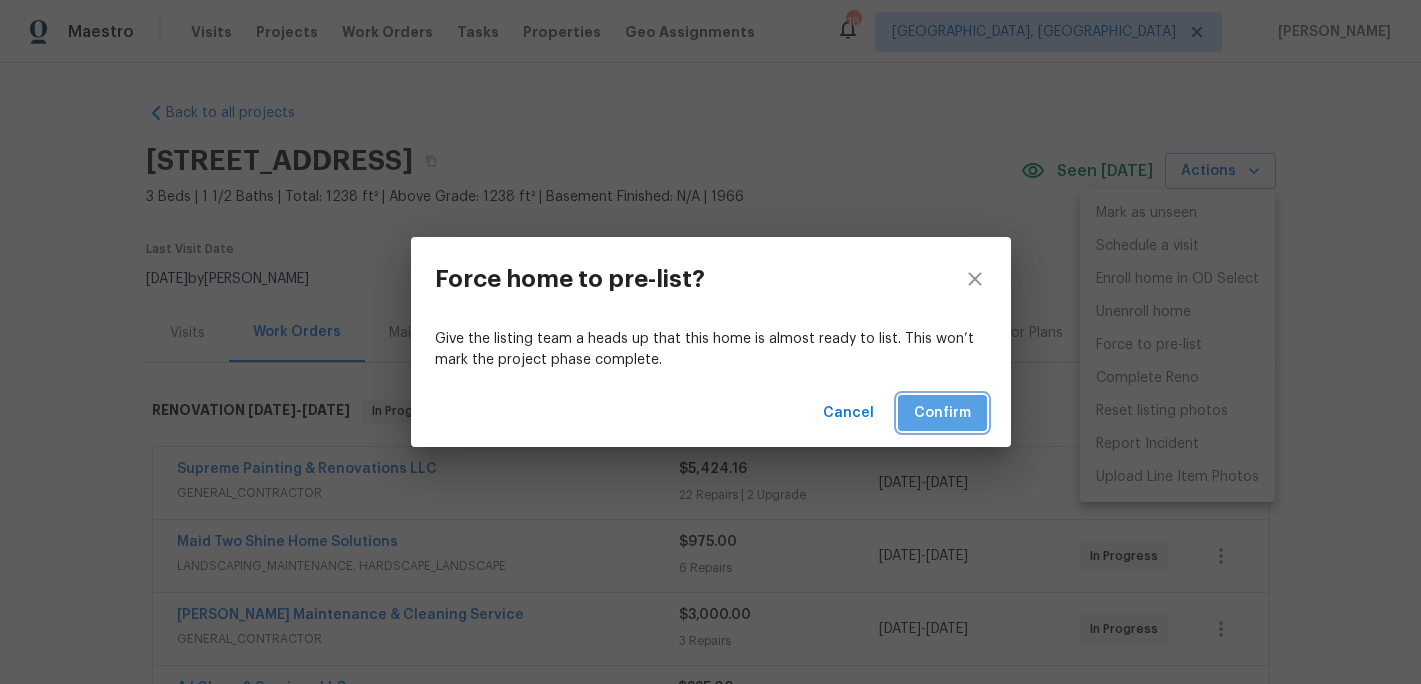 click on "Confirm" at bounding box center [942, 413] 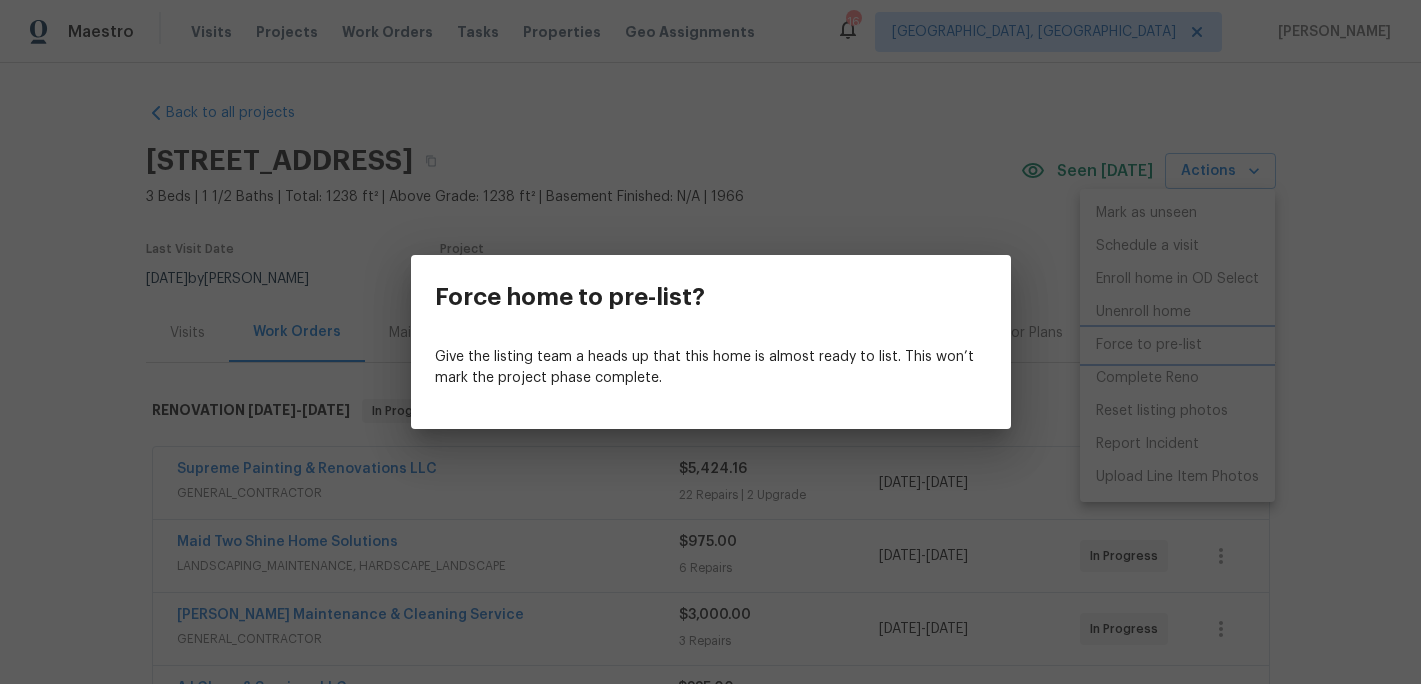 click on "Force home to pre-list? Give the listing team a heads up that this home is almost ready to list. This won’t mark the project phase complete." at bounding box center (710, 342) 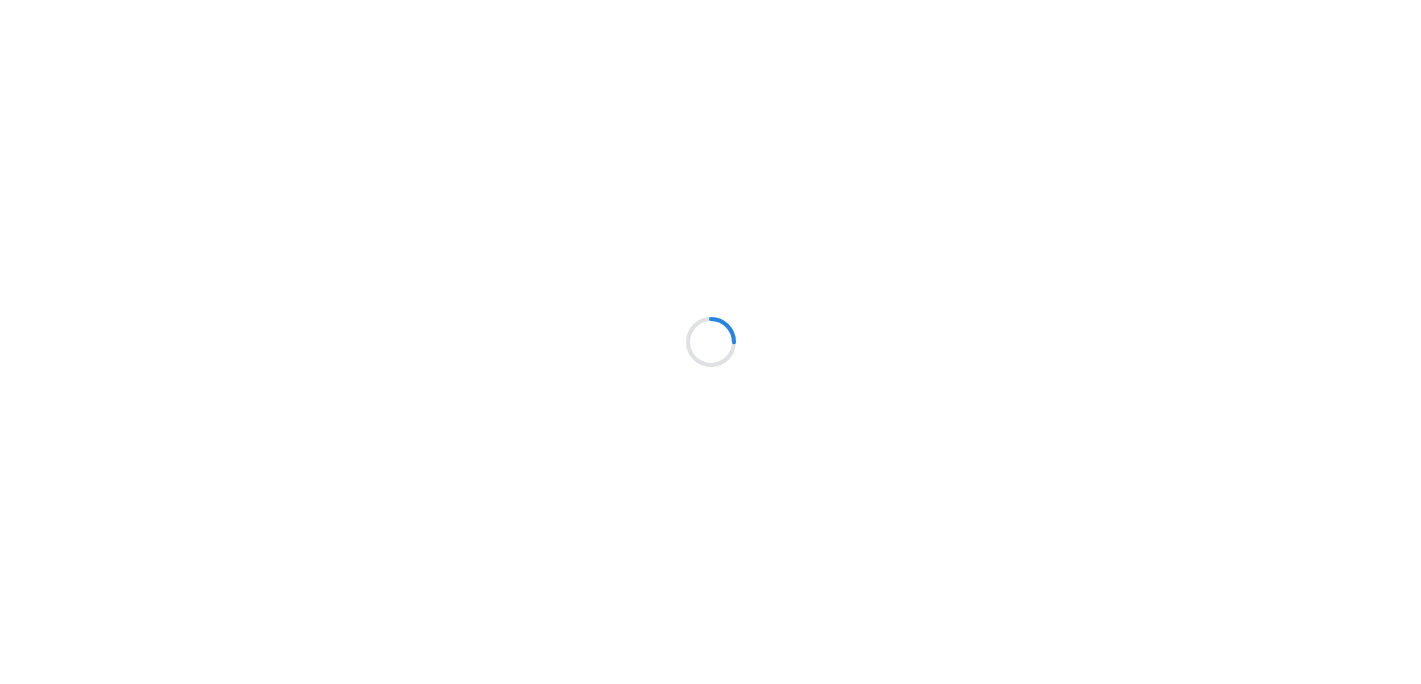 scroll, scrollTop: 0, scrollLeft: 0, axis: both 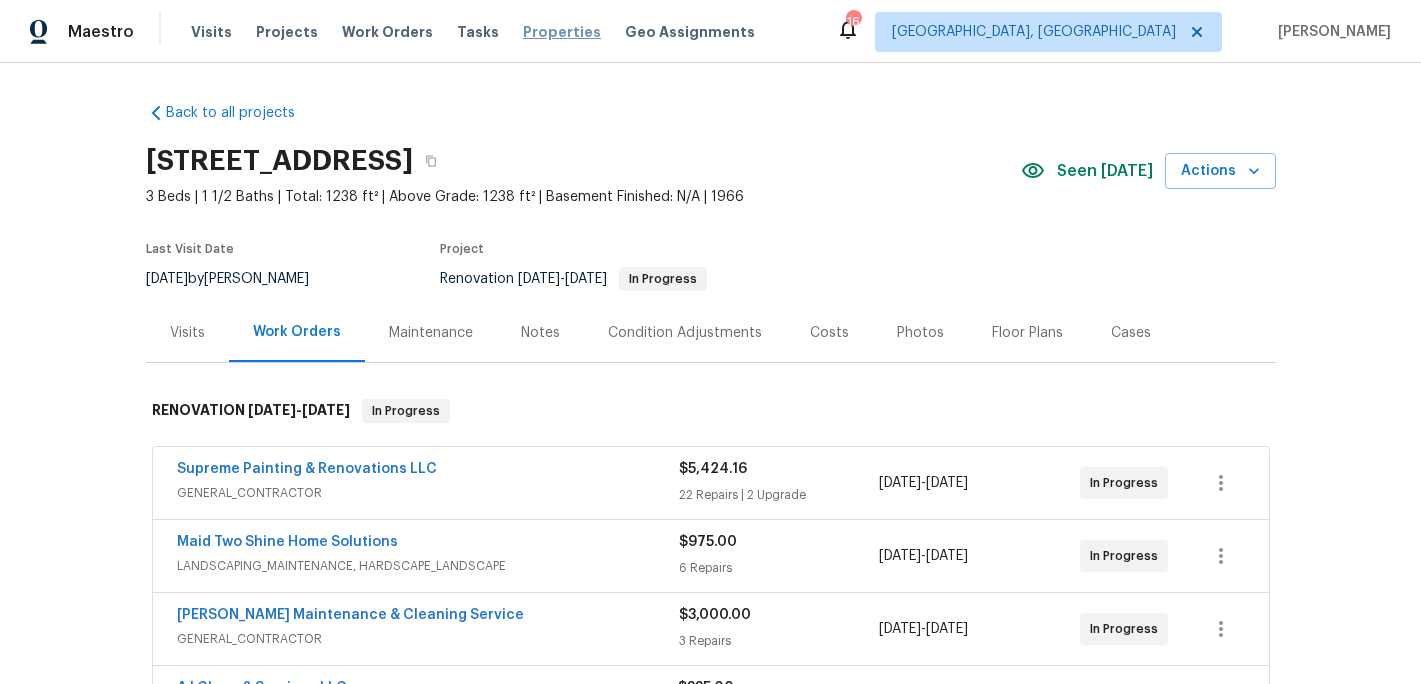 click on "Properties" at bounding box center [562, 32] 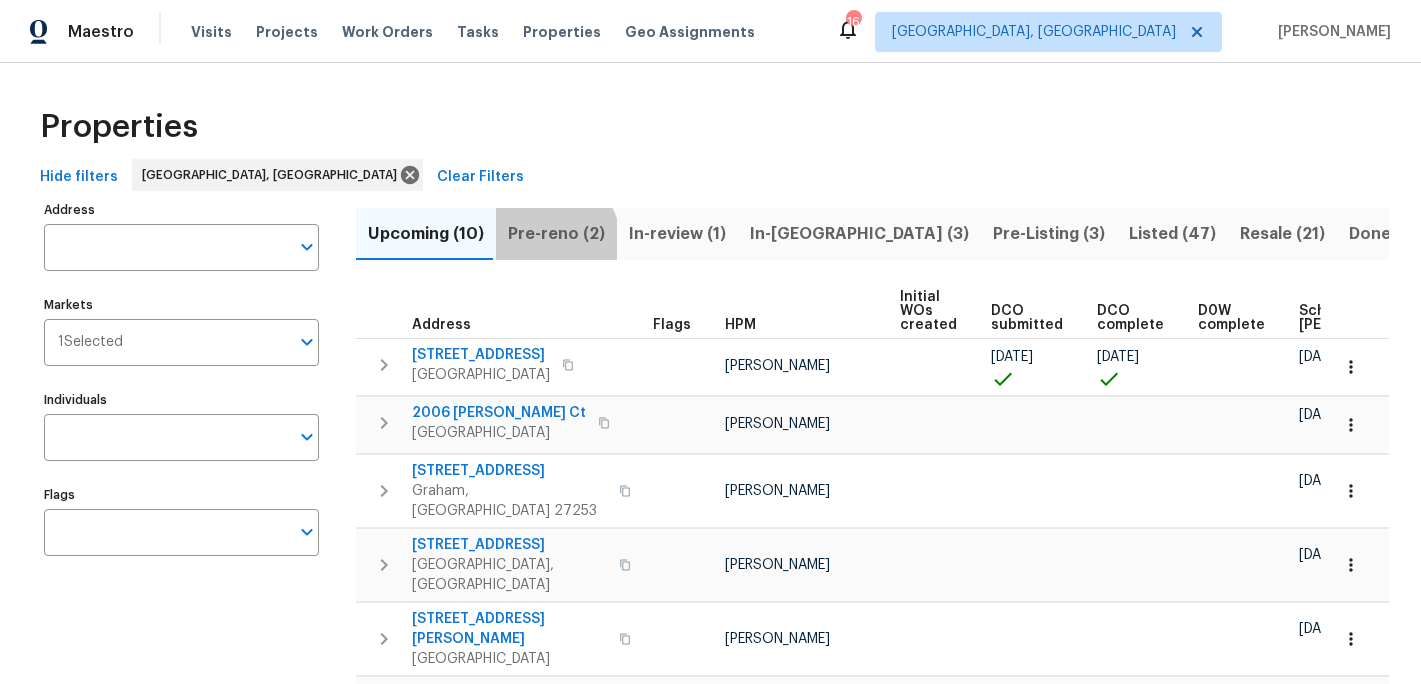 click on "Pre-reno (2)" at bounding box center (556, 234) 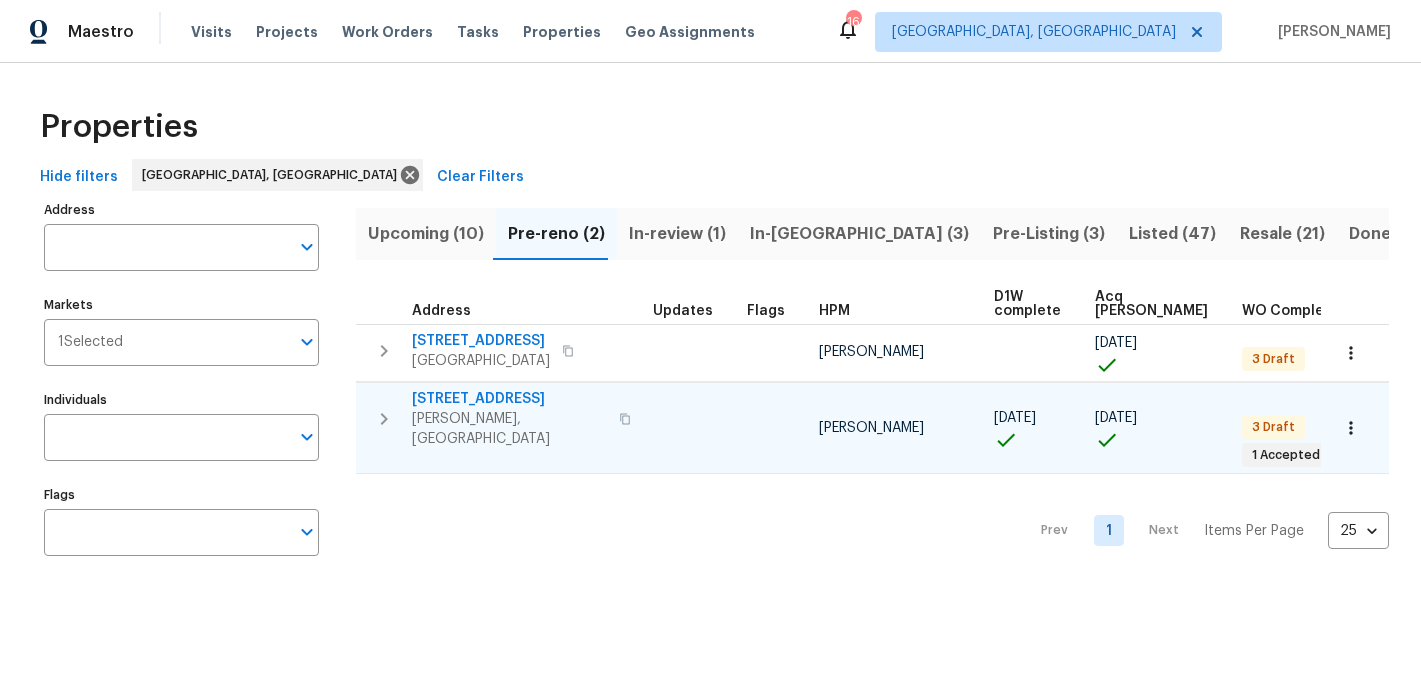 click on "[STREET_ADDRESS]" at bounding box center (509, 399) 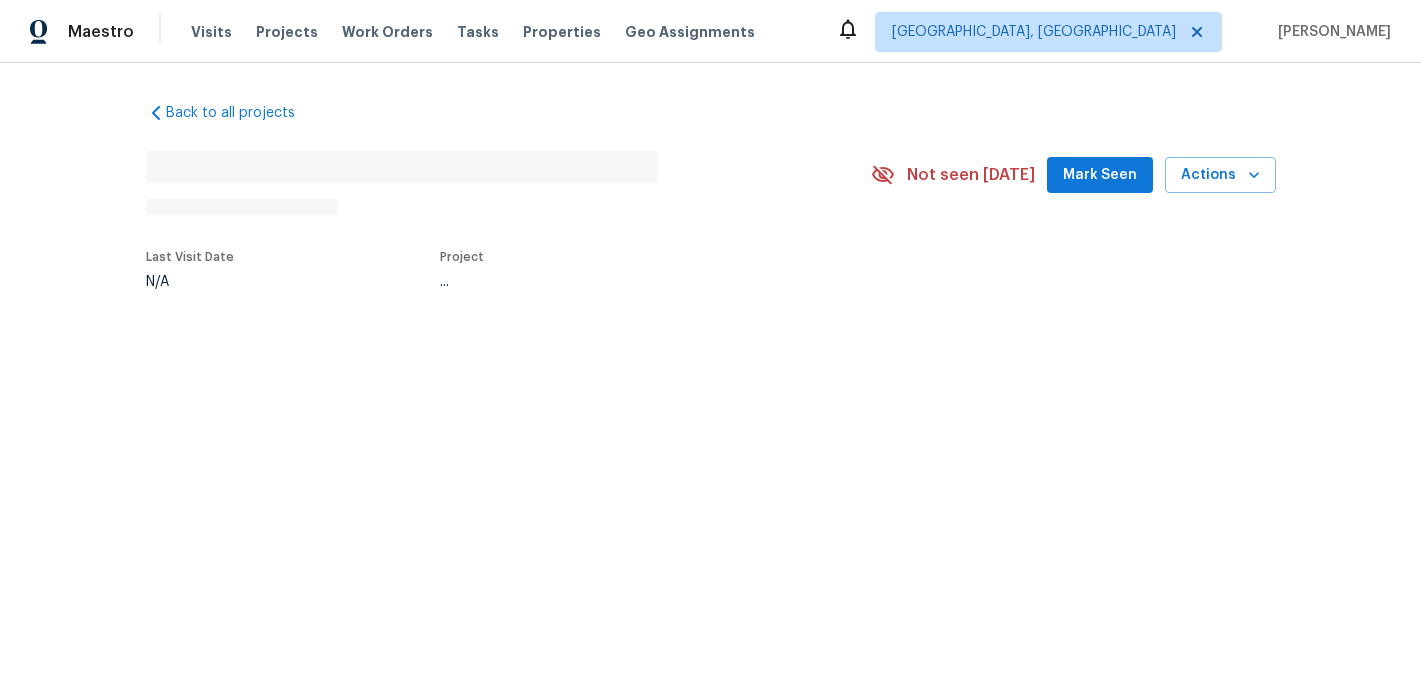 scroll, scrollTop: 0, scrollLeft: 0, axis: both 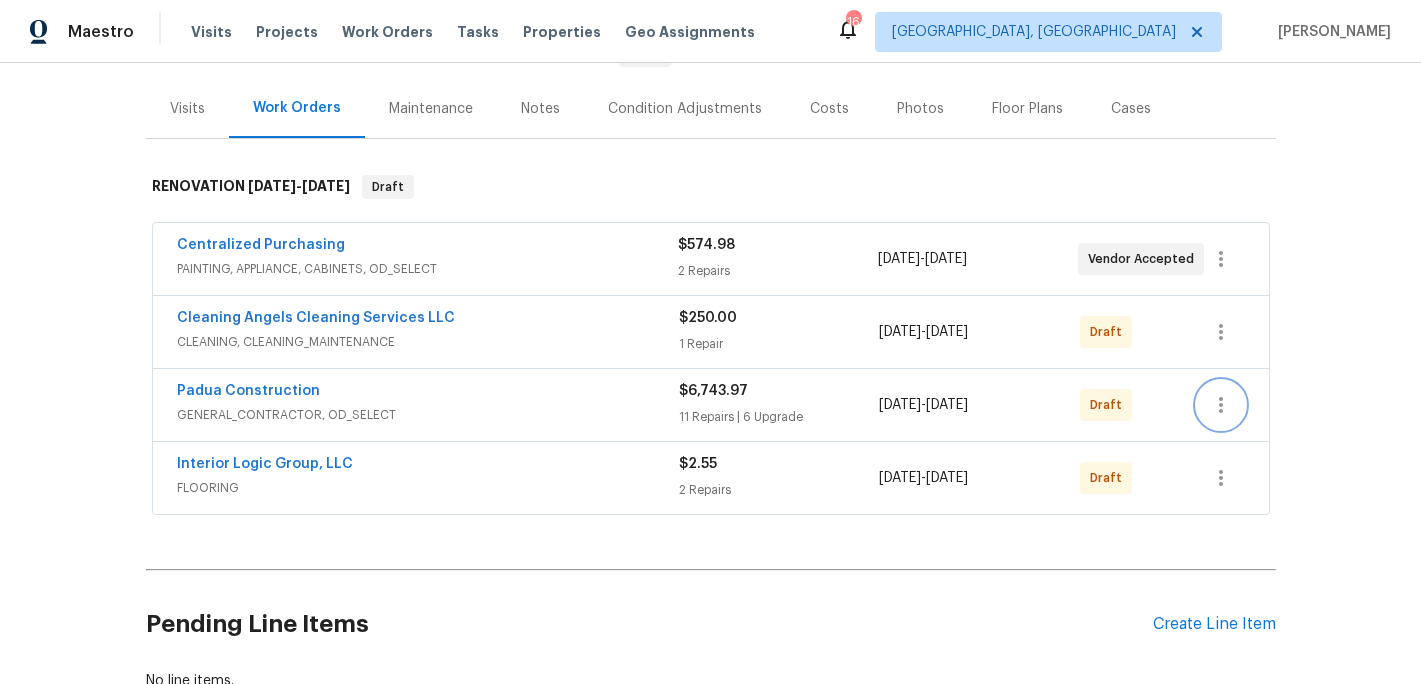 click 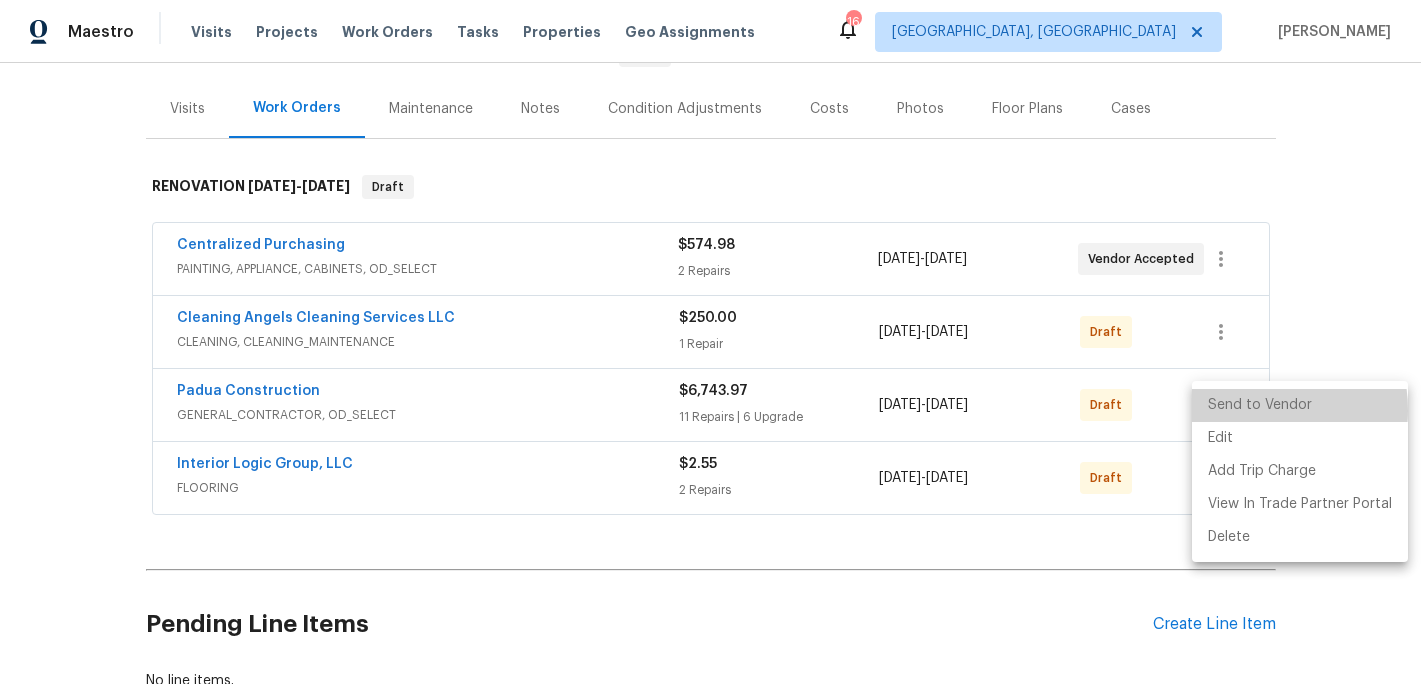 click on "Send to Vendor" at bounding box center [1300, 405] 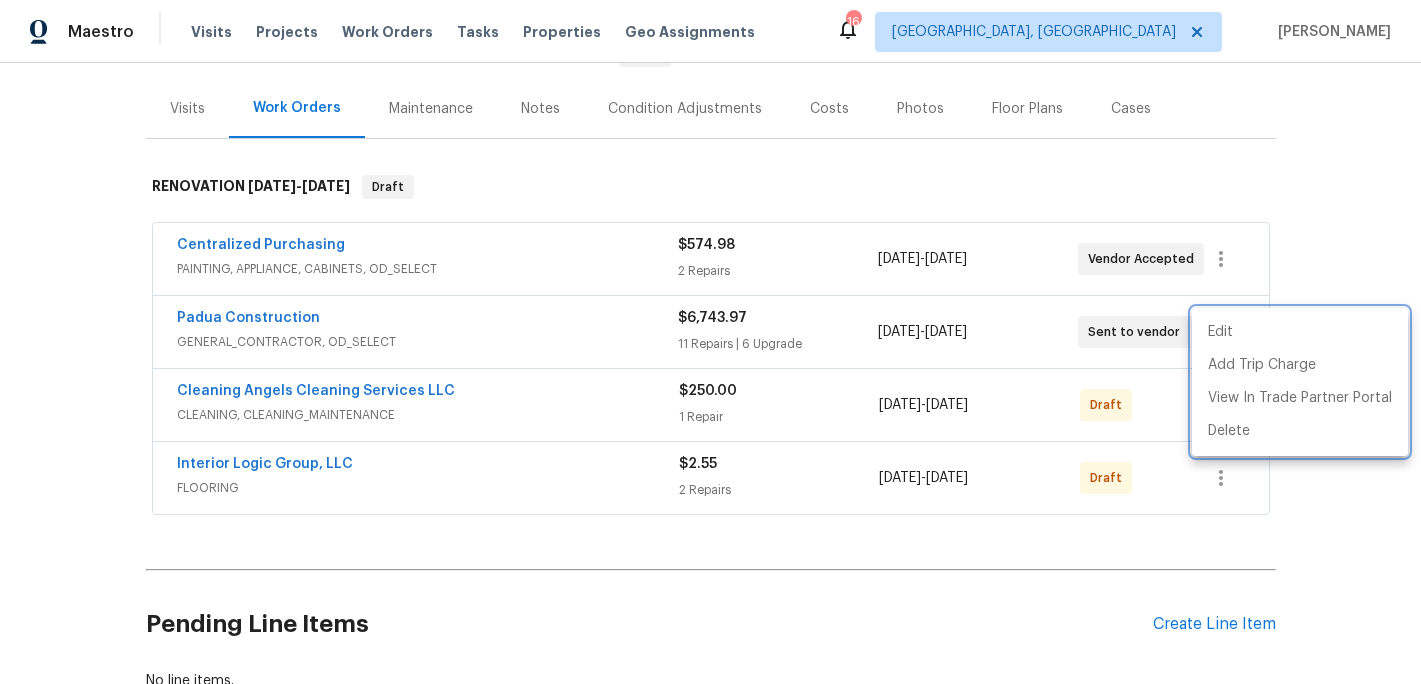 click at bounding box center (710, 342) 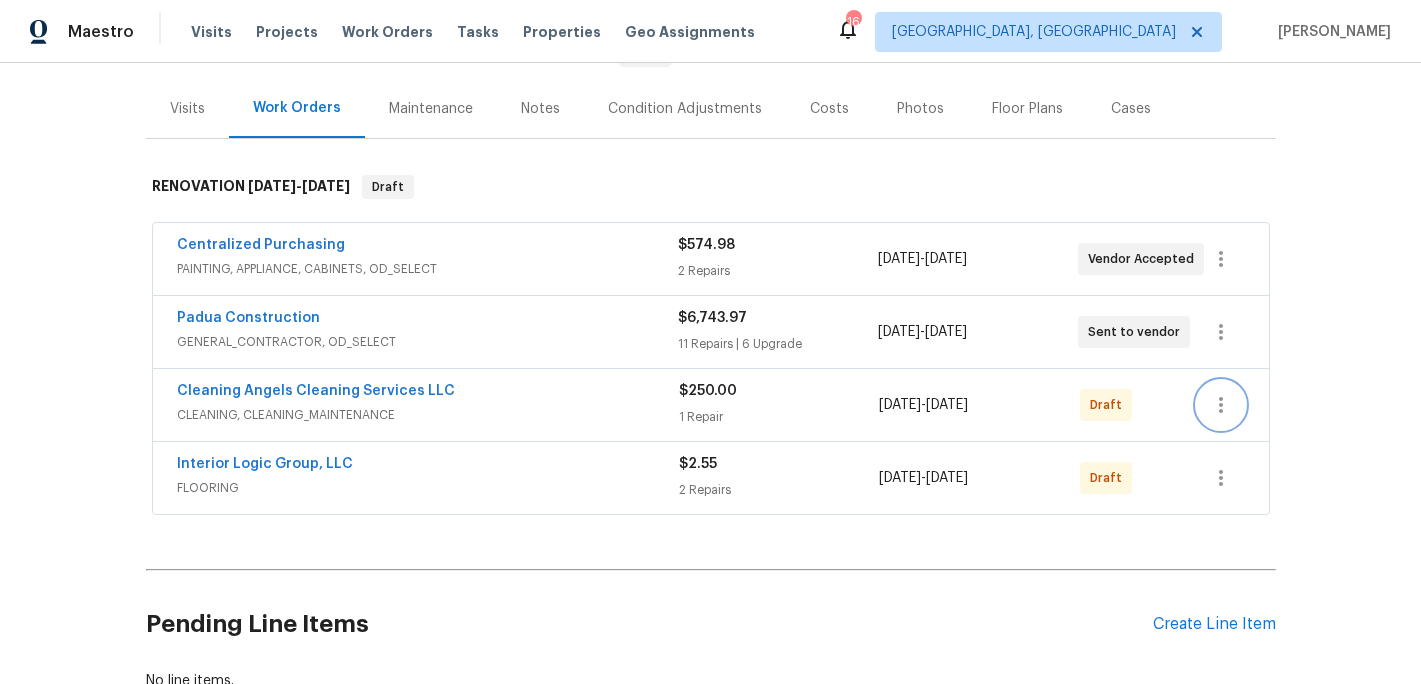 click 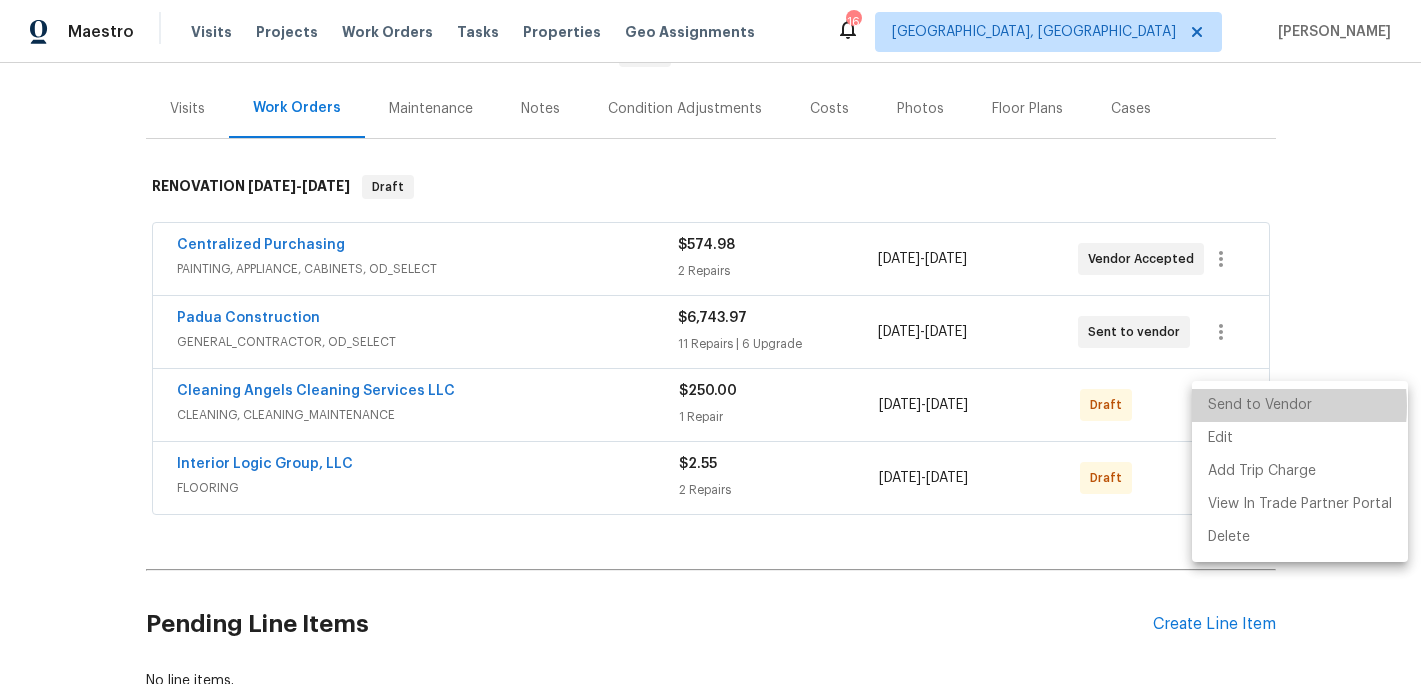 click on "Send to Vendor" at bounding box center [1300, 405] 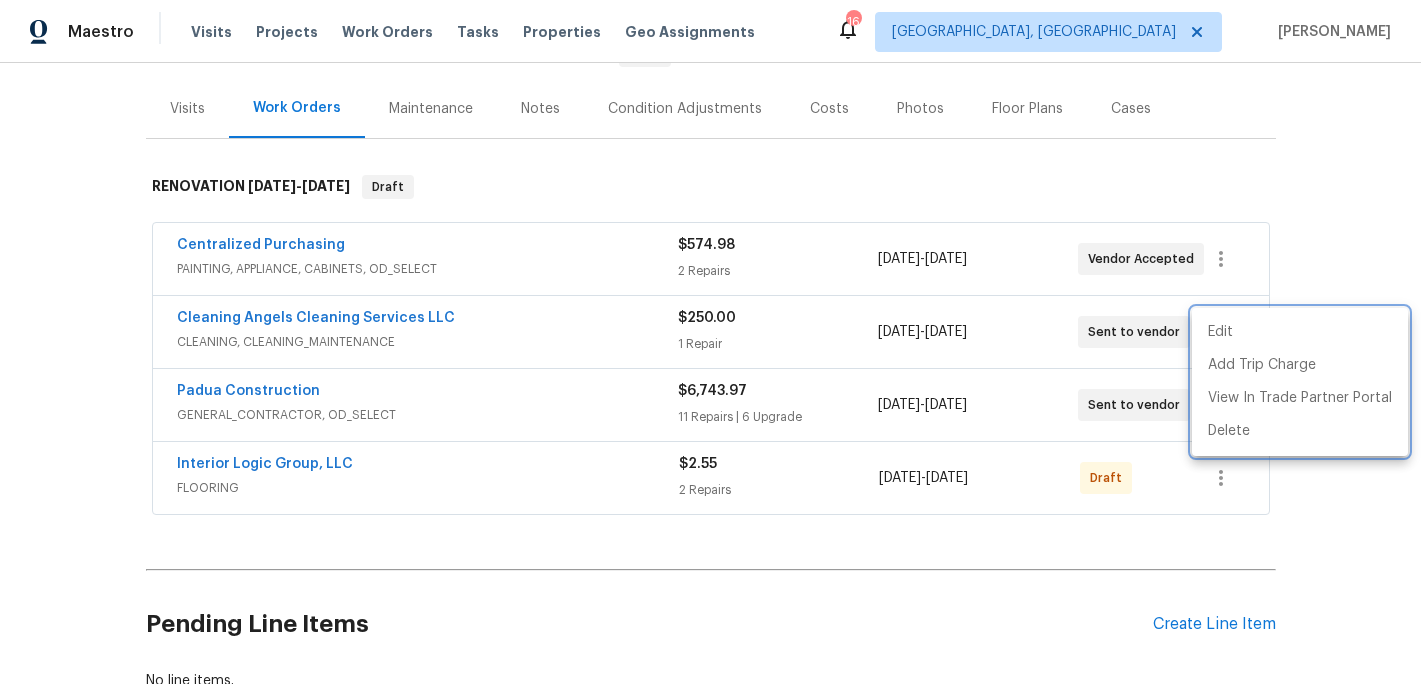 click at bounding box center [710, 342] 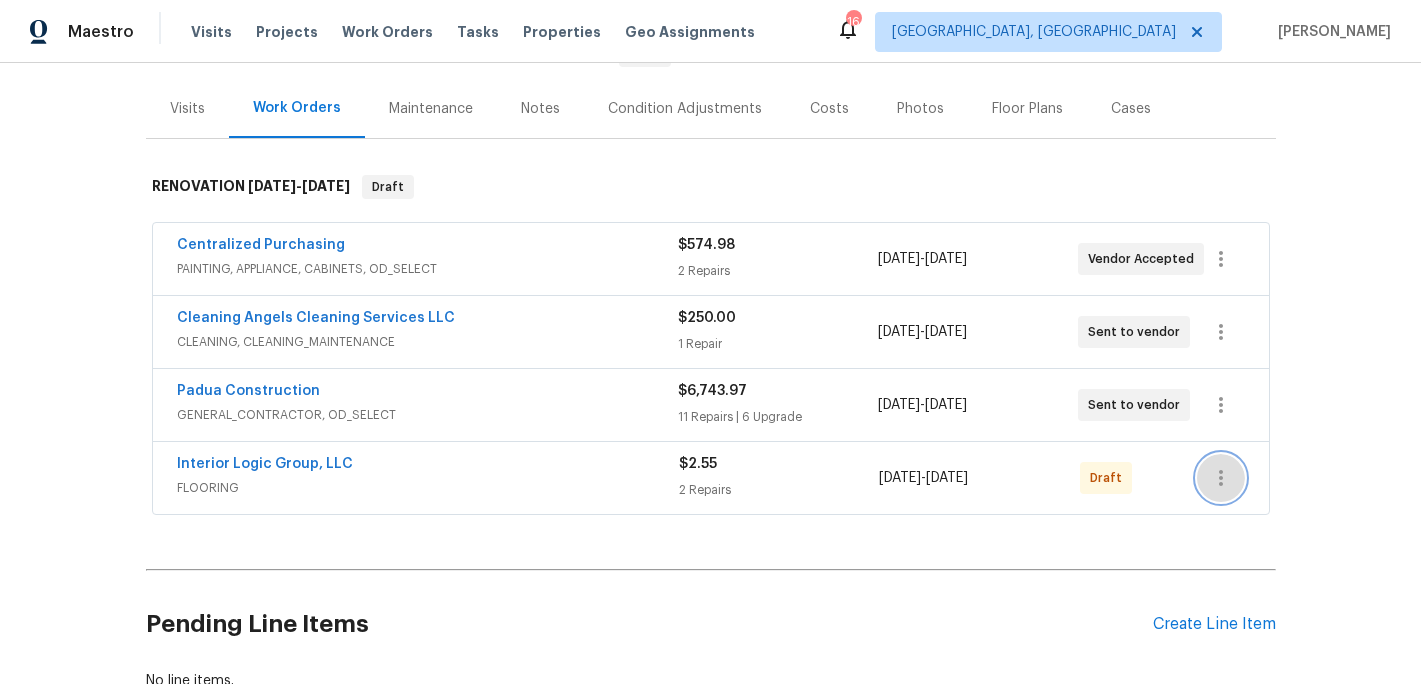 click 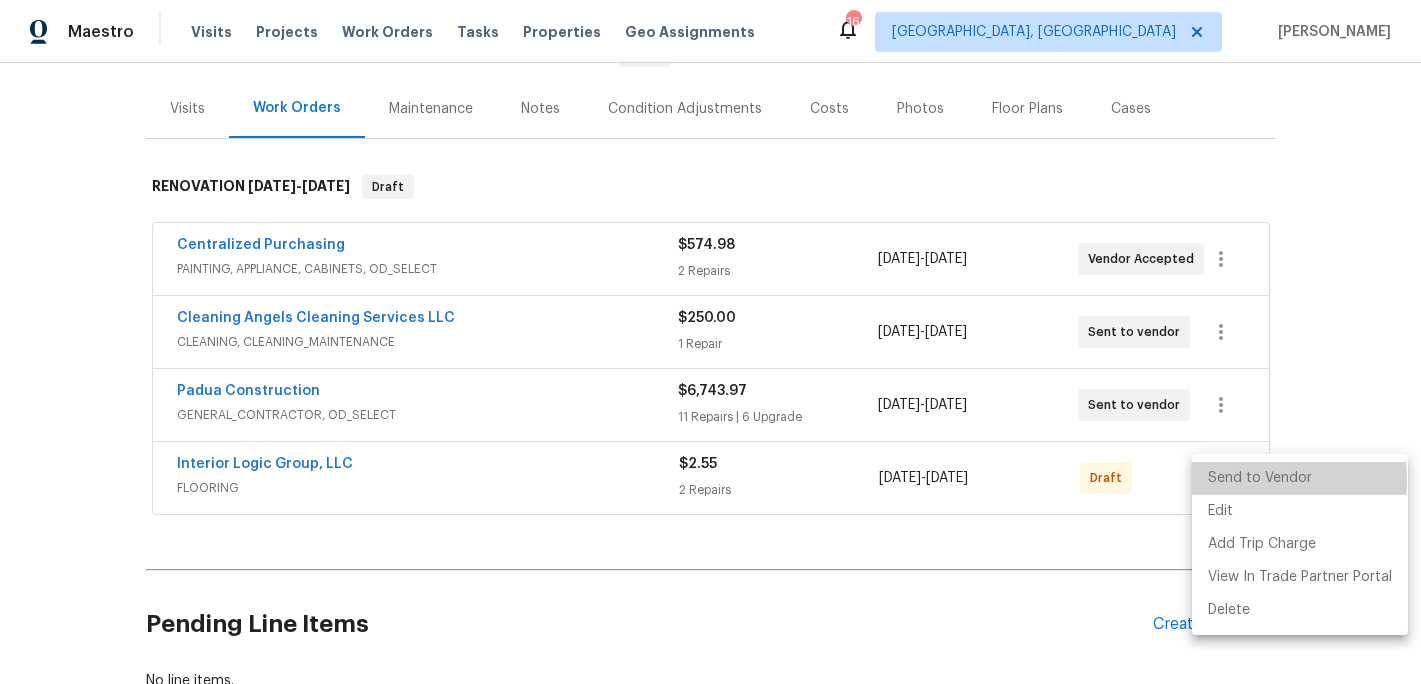 click on "Send to Vendor" at bounding box center [1300, 478] 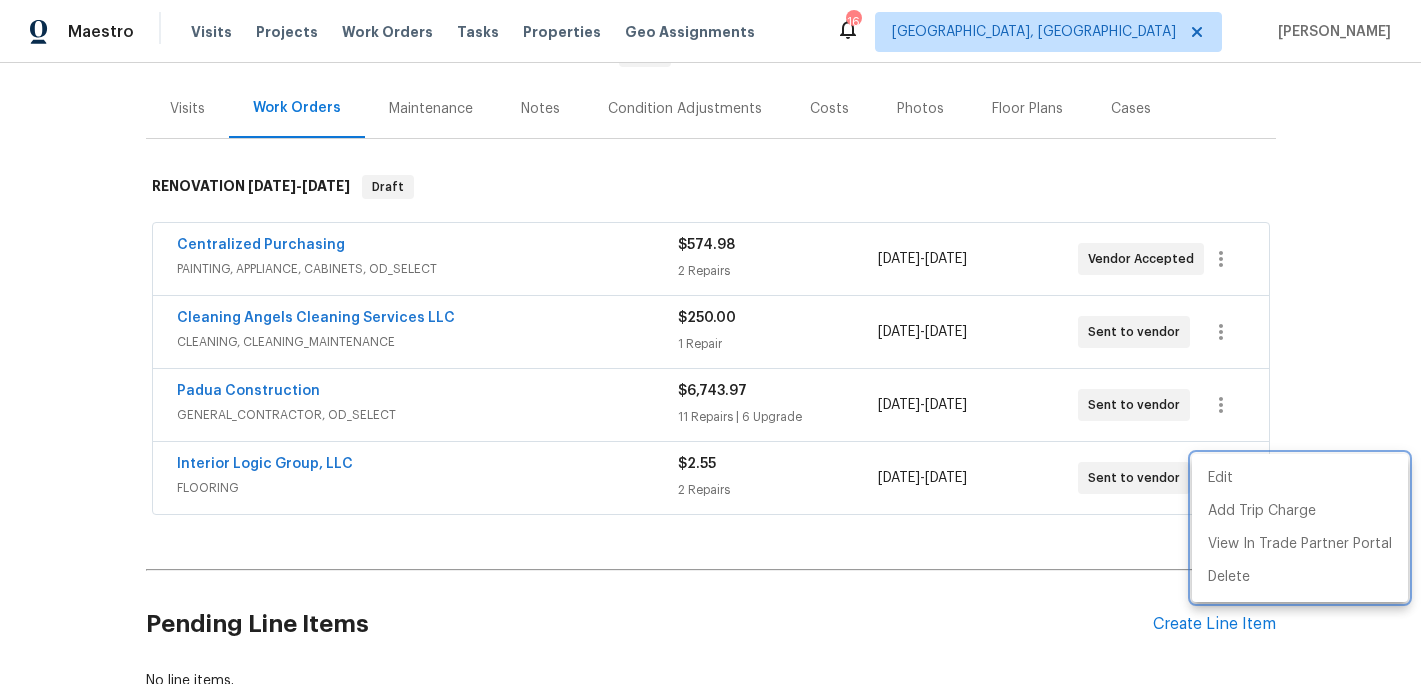 click at bounding box center (710, 342) 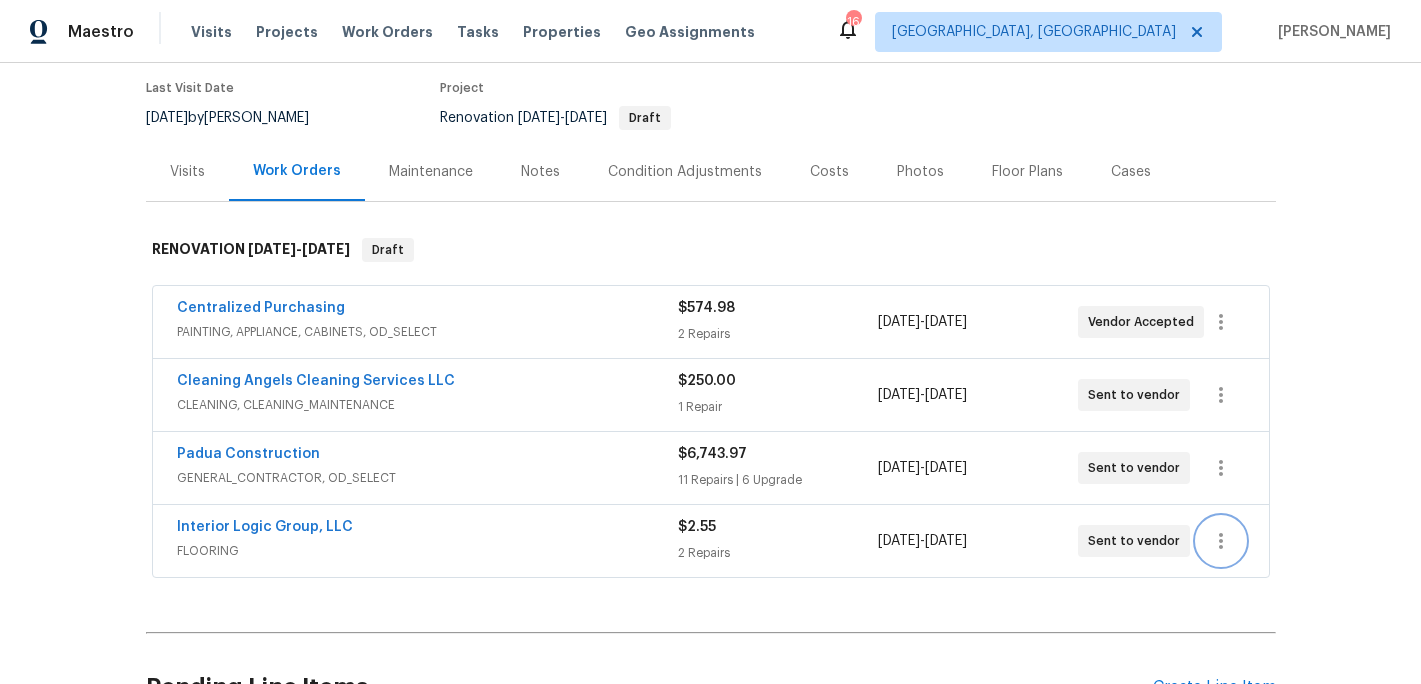 scroll, scrollTop: 254, scrollLeft: 0, axis: vertical 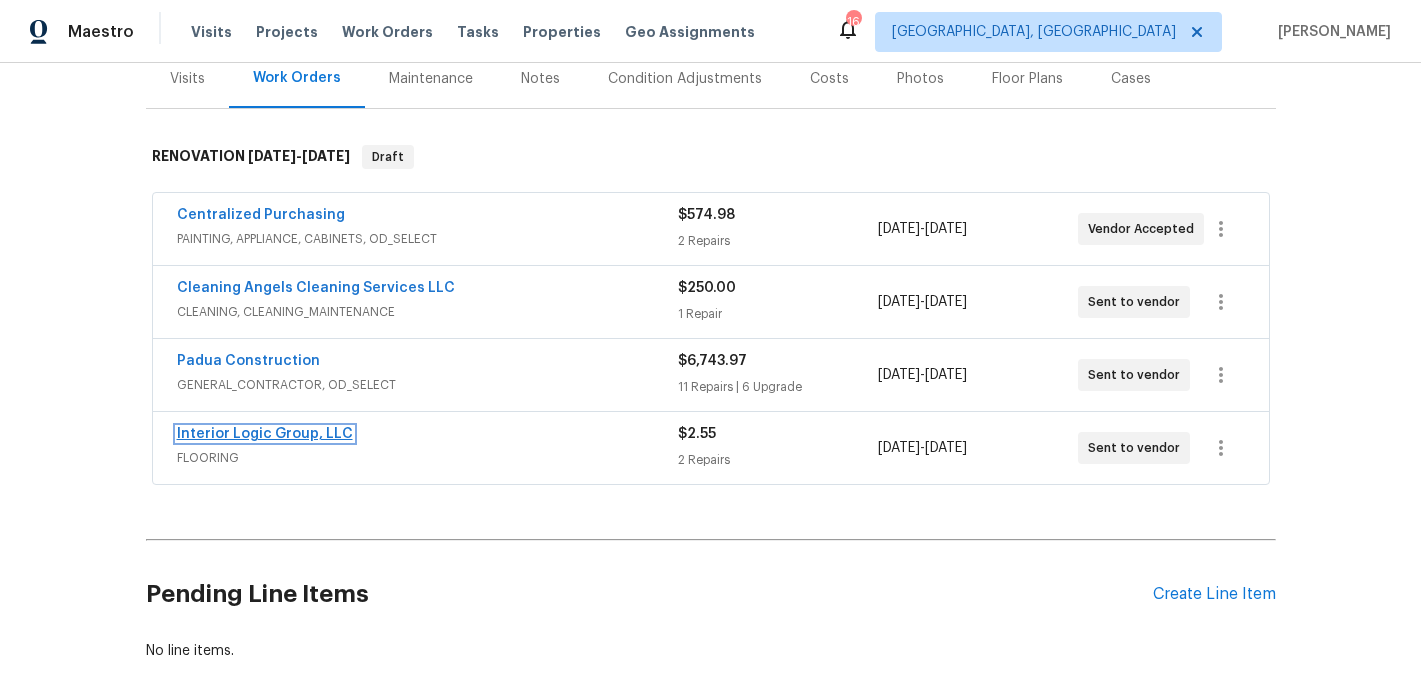 click on "Interior Logic Group, LLC" at bounding box center (265, 434) 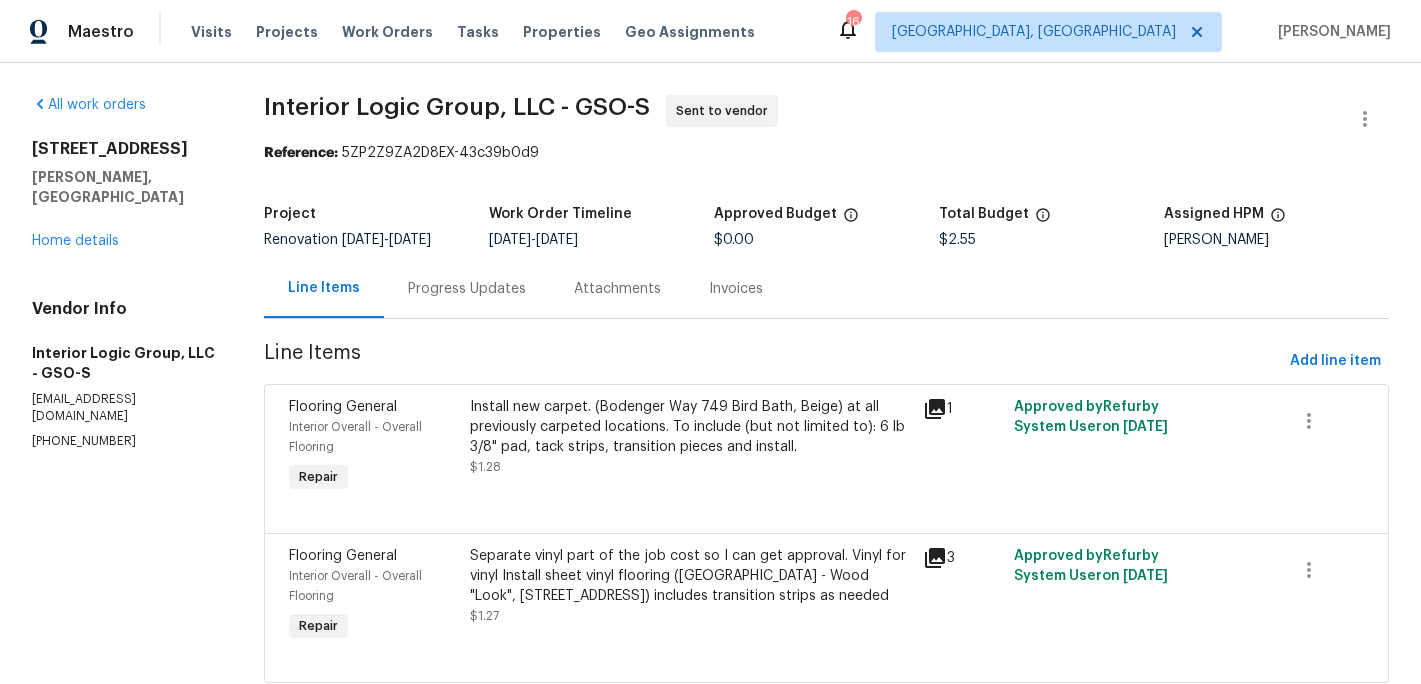 click on "Progress Updates" at bounding box center (467, 289) 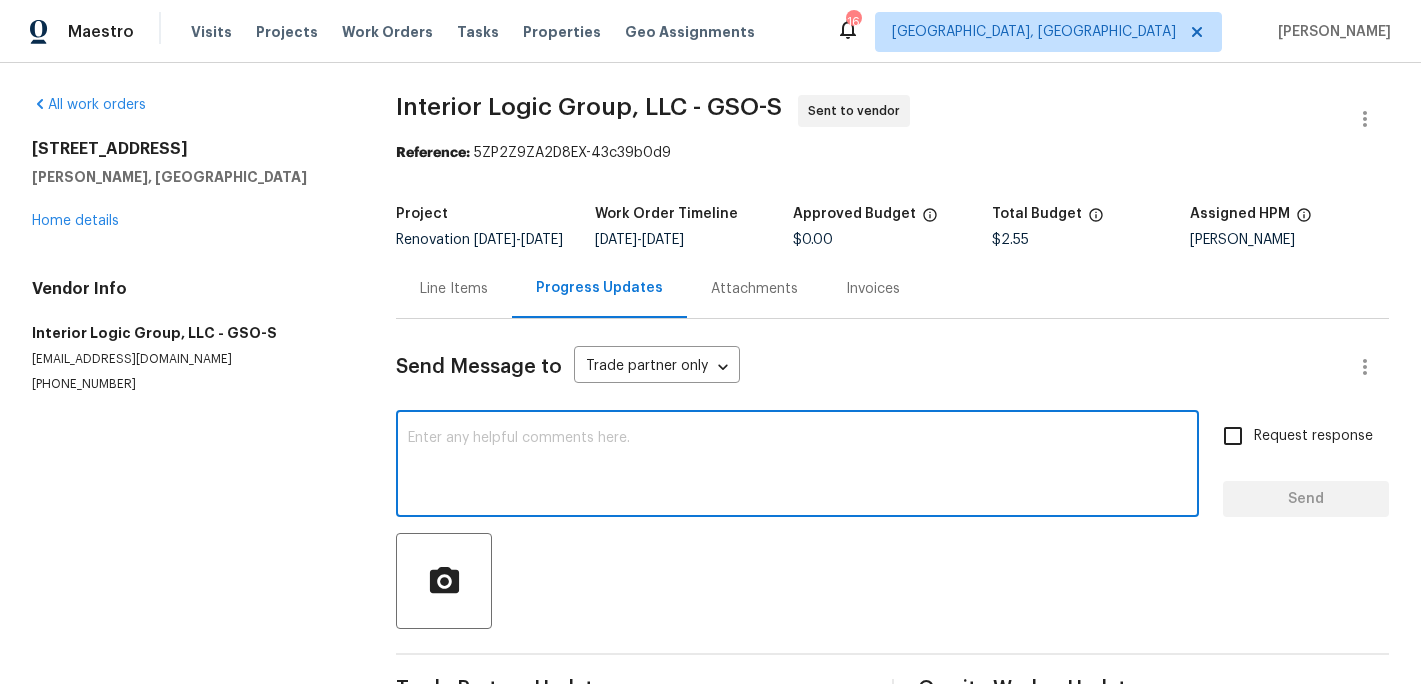 click at bounding box center [797, 466] 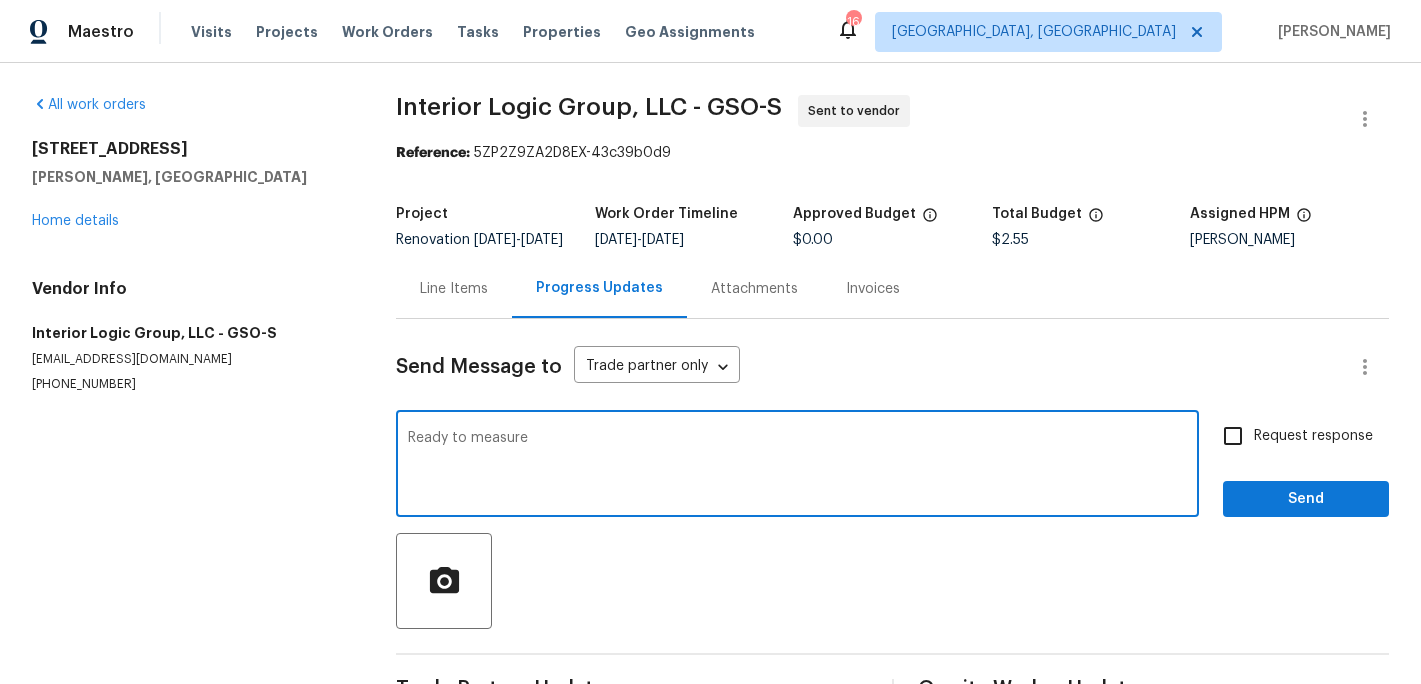 type on "Ready to measure" 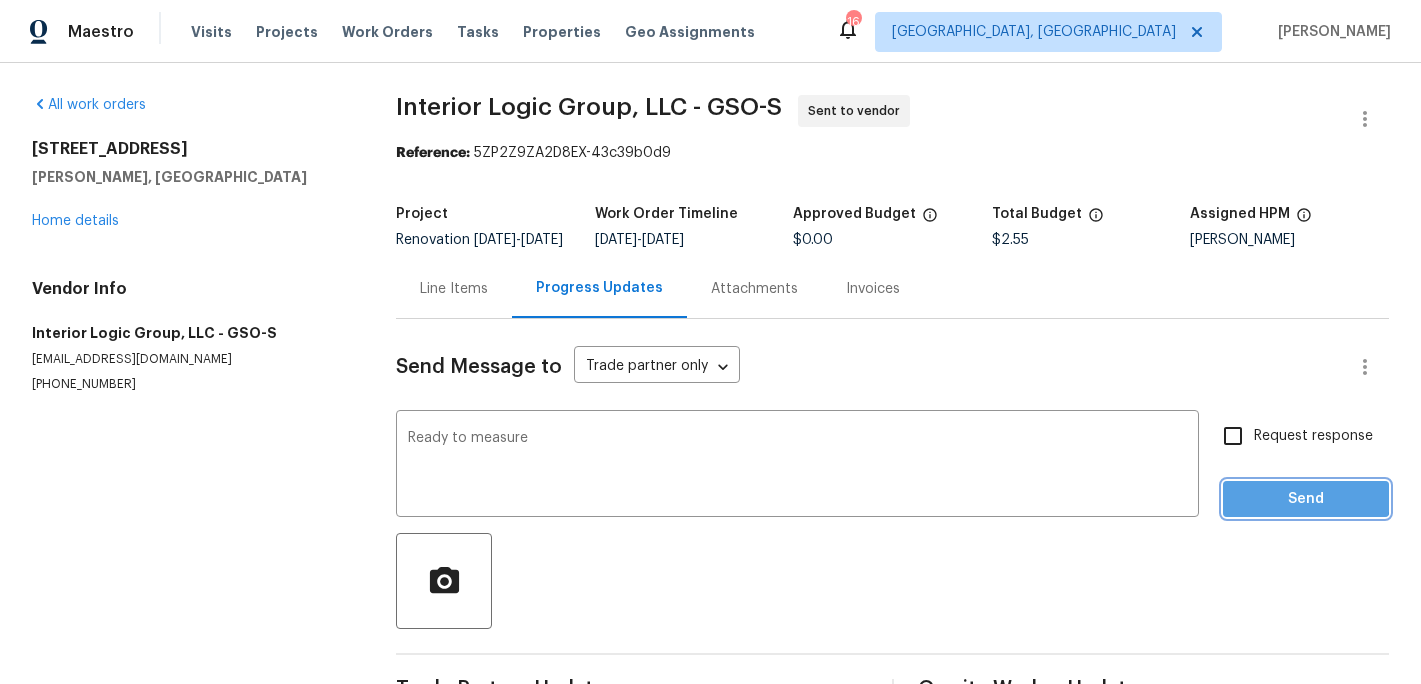 click on "Send" at bounding box center (1306, 499) 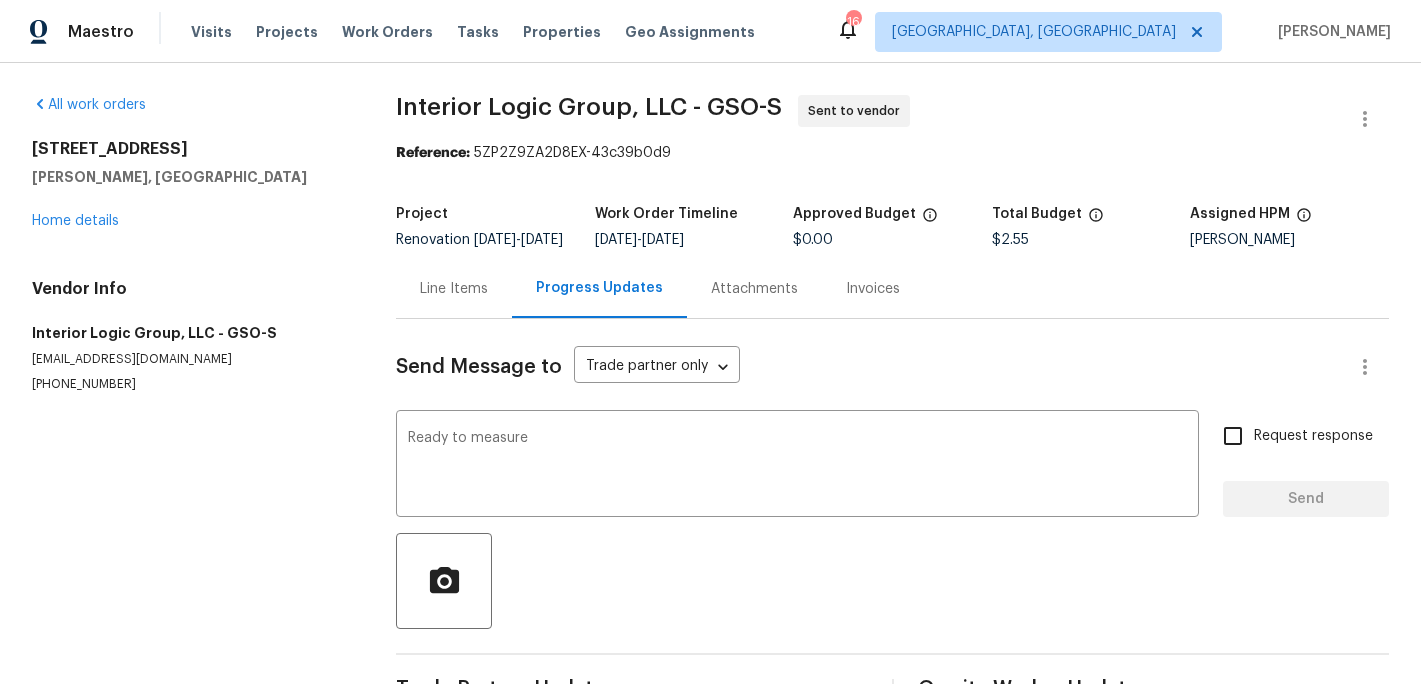 type 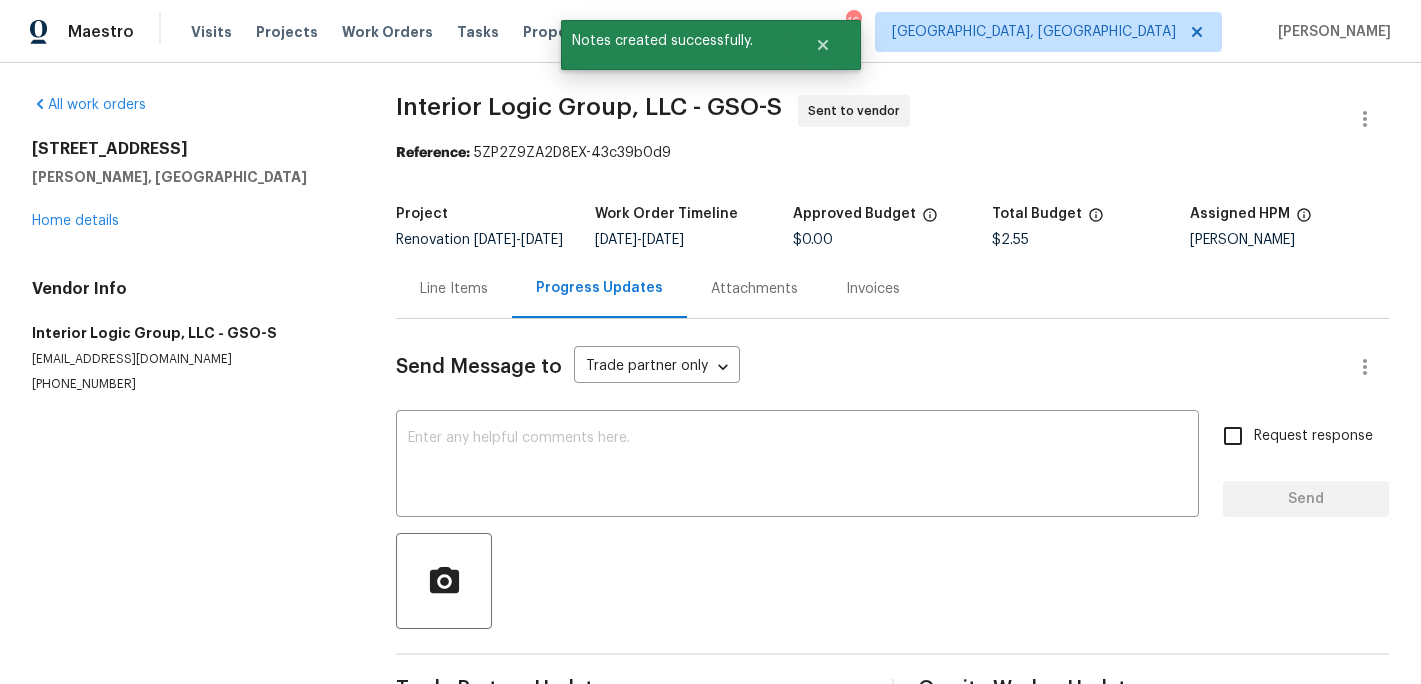 click on "854 Creek Crossing Trl Whitsett, NC 27377 Home details" at bounding box center (190, 185) 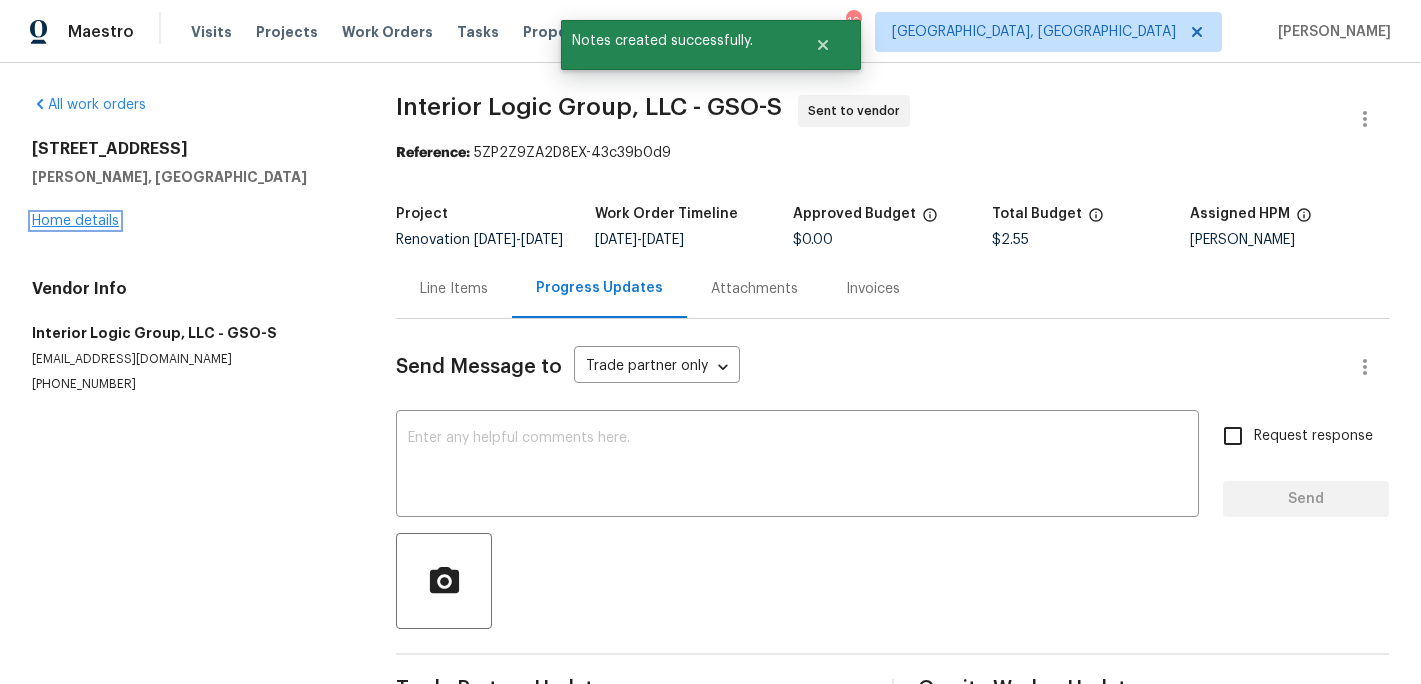 click on "Home details" at bounding box center (75, 221) 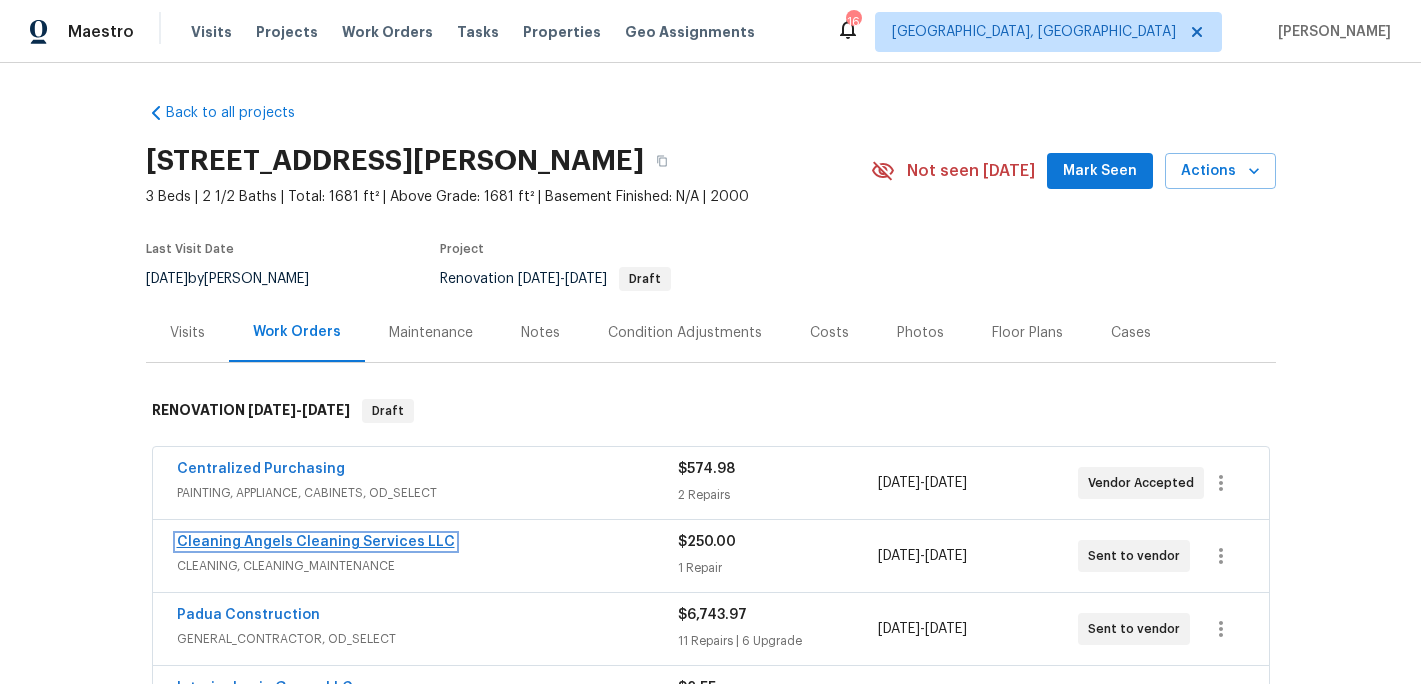 click on "Cleaning Angels Cleaning Services LLC" at bounding box center (316, 542) 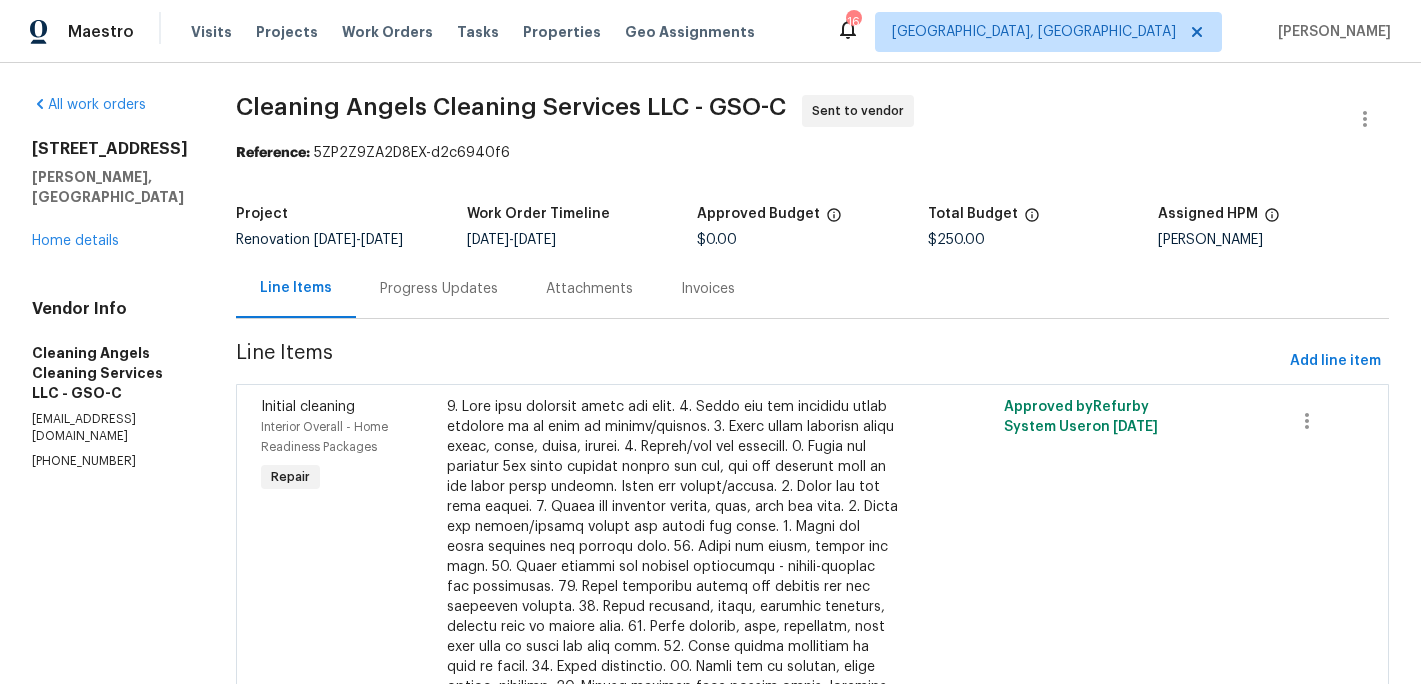 click on "Progress Updates" at bounding box center (439, 289) 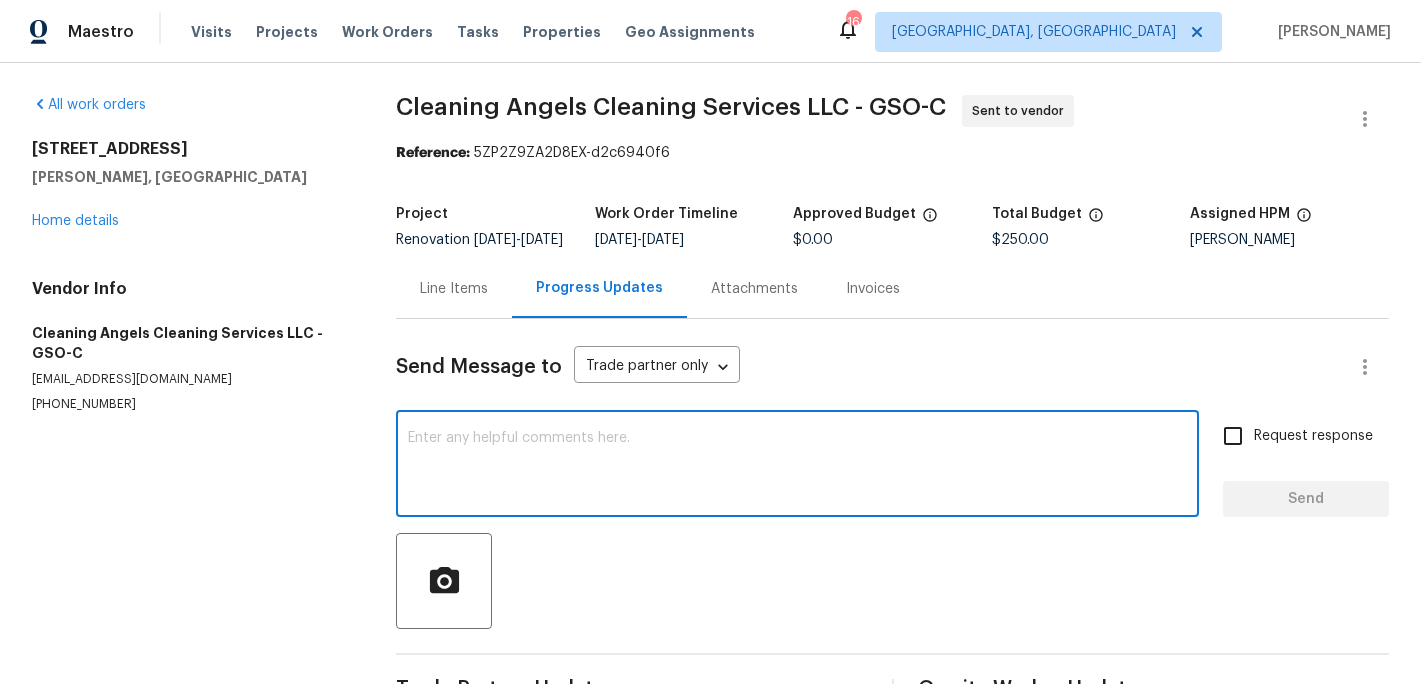 click at bounding box center [797, 466] 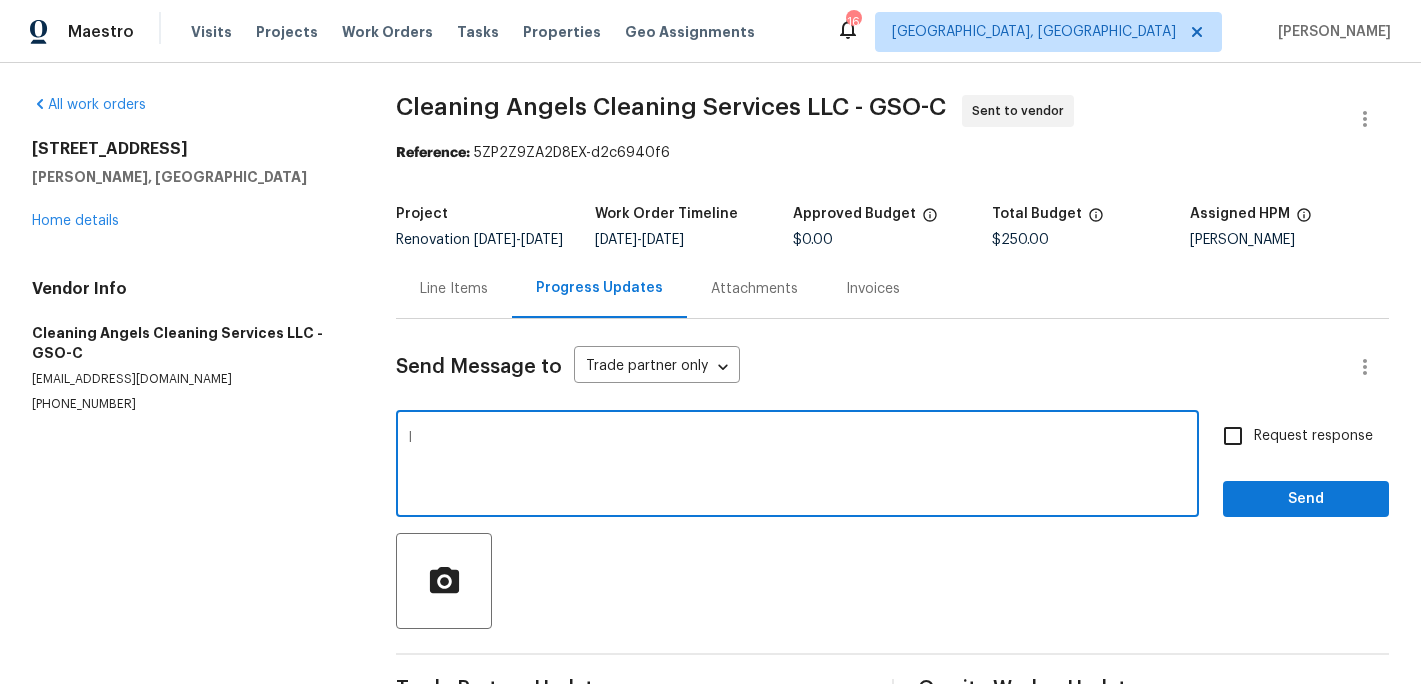 type on "I" 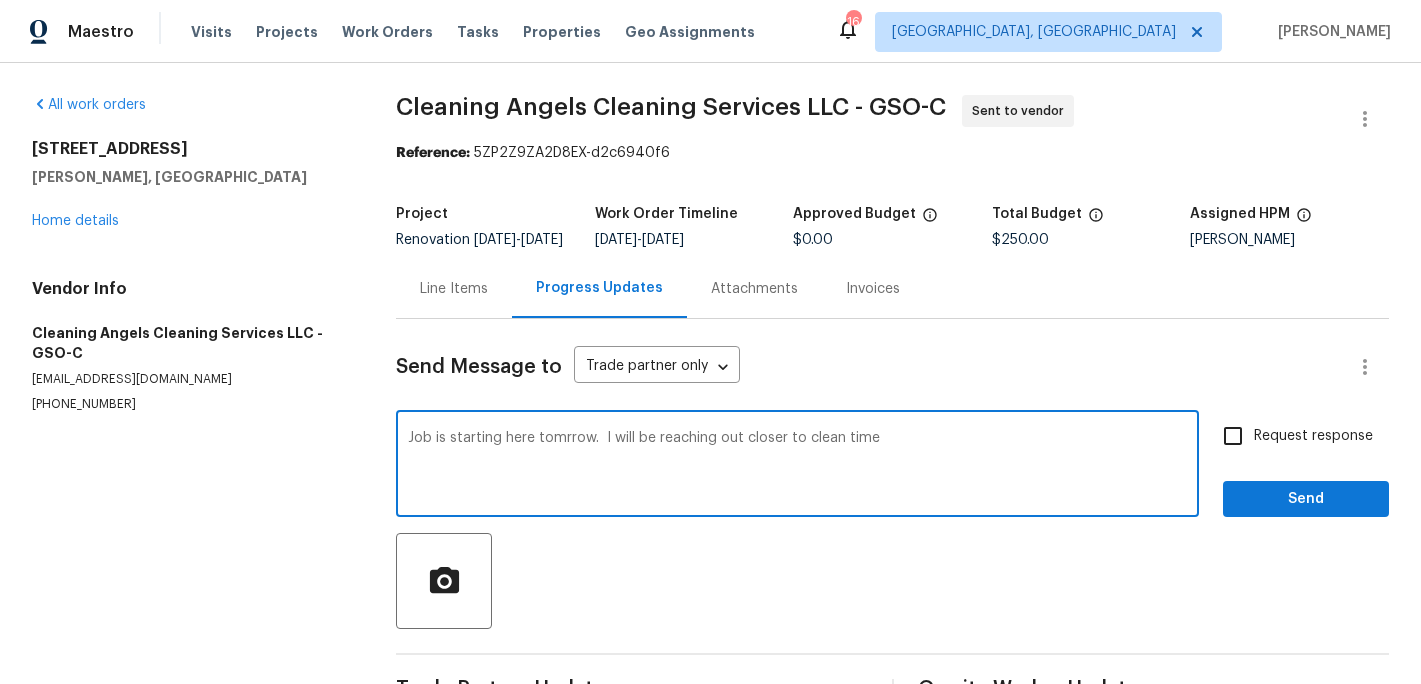 click on "Job is starting here tomrrow.  I will be reaching out closer to clean time" at bounding box center (797, 466) 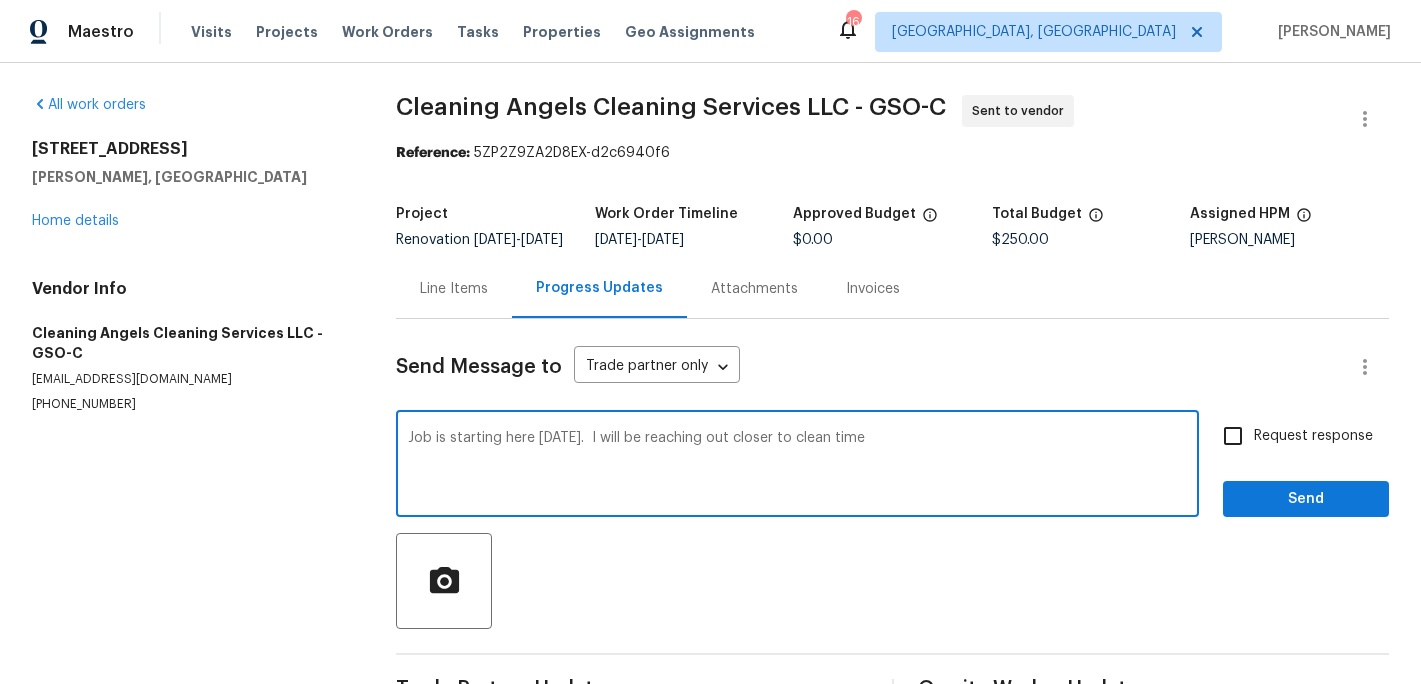 click on "Job is starting here tomorrow.  I will be reaching out closer to clean time" at bounding box center [797, 466] 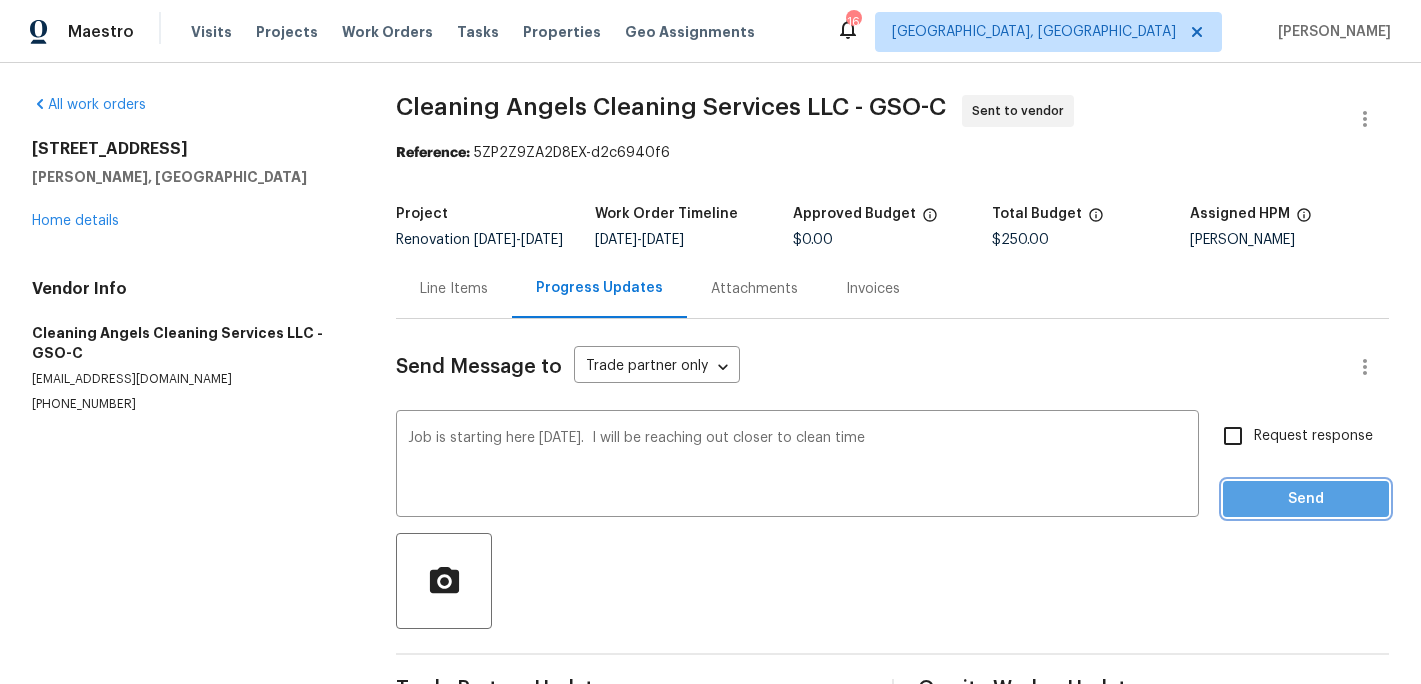 click on "Send" at bounding box center [1306, 499] 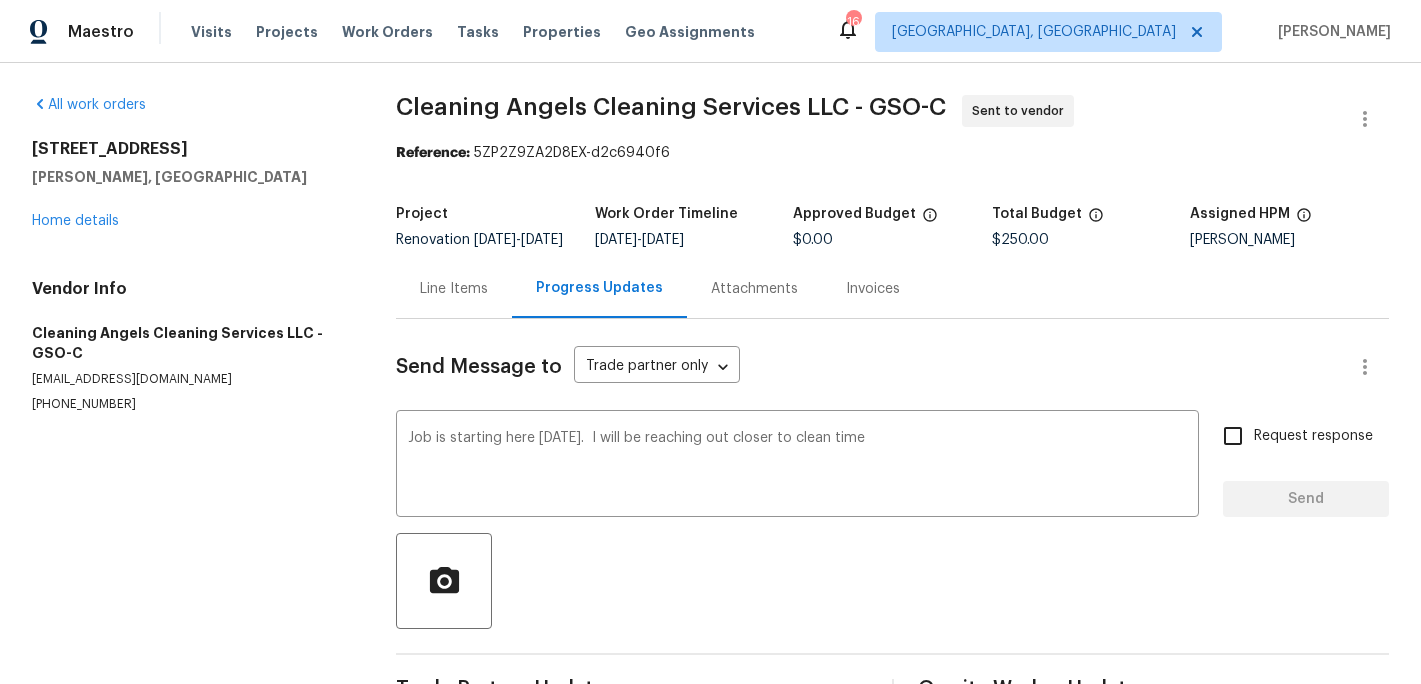 type 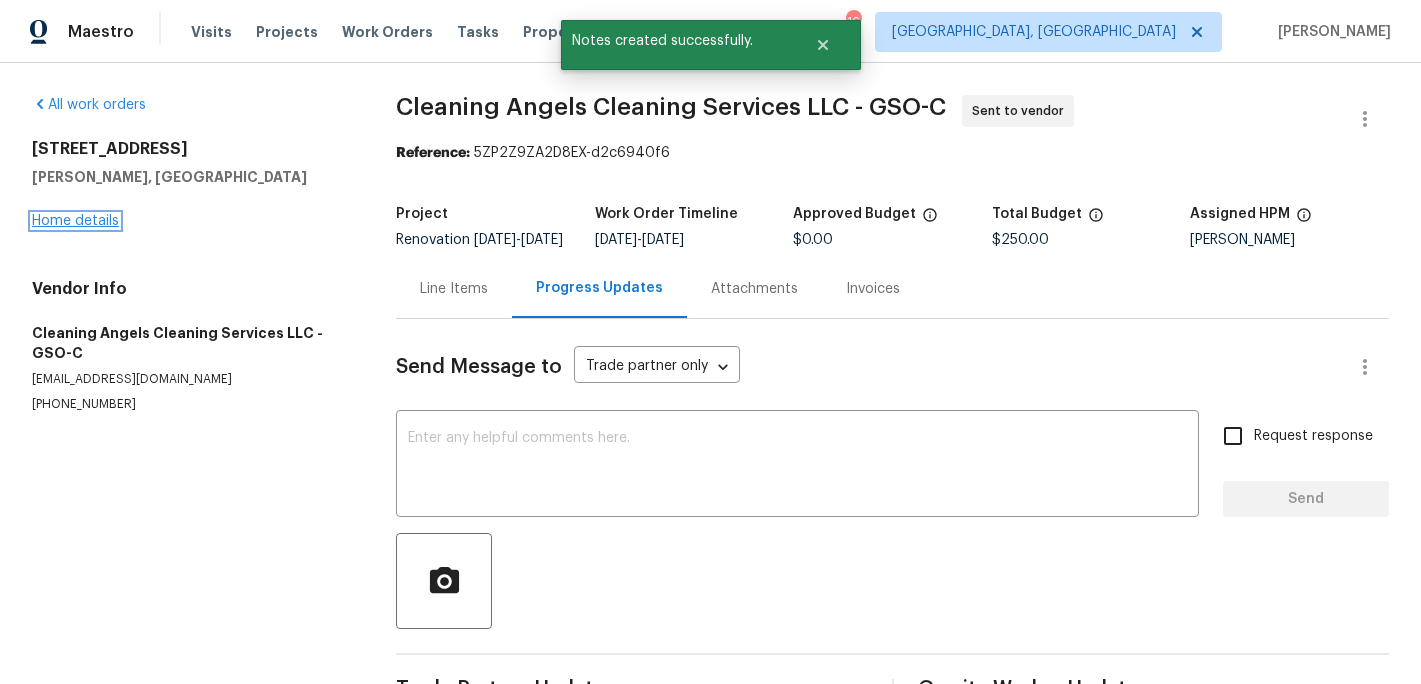 click on "Home details" at bounding box center [75, 221] 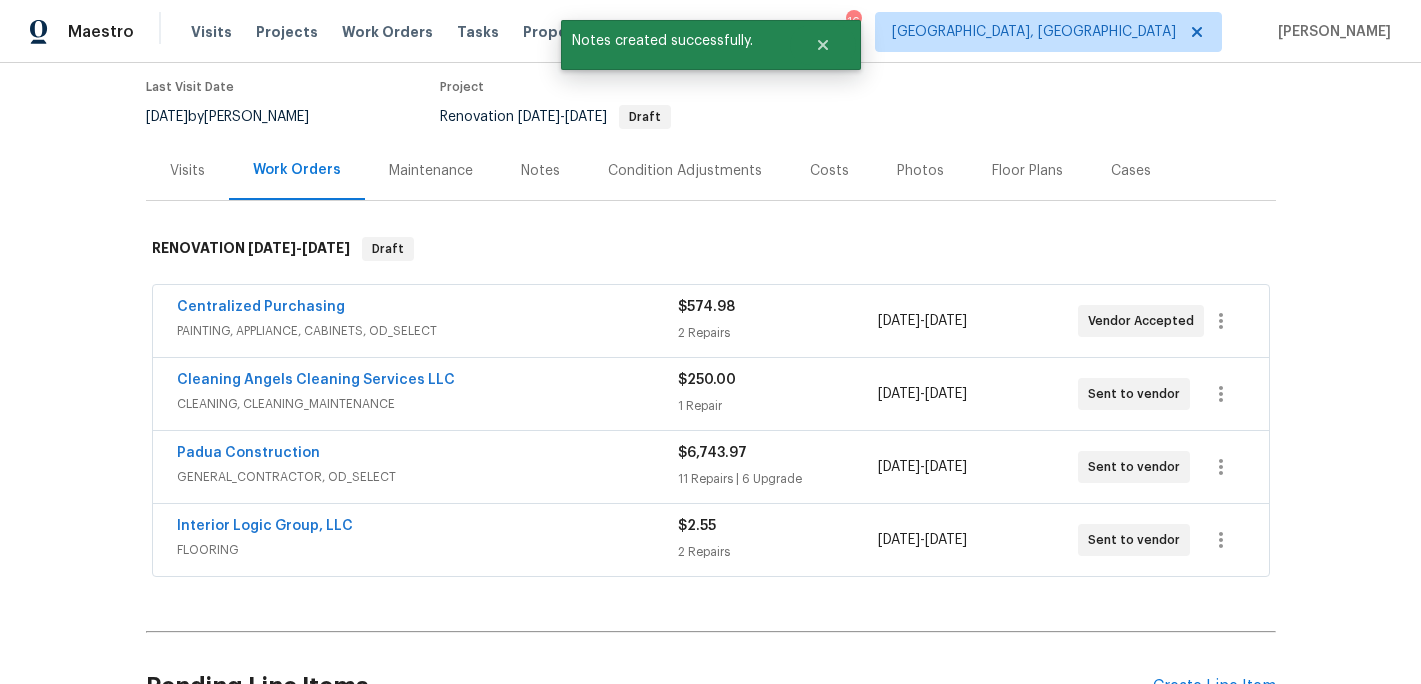 scroll, scrollTop: 273, scrollLeft: 0, axis: vertical 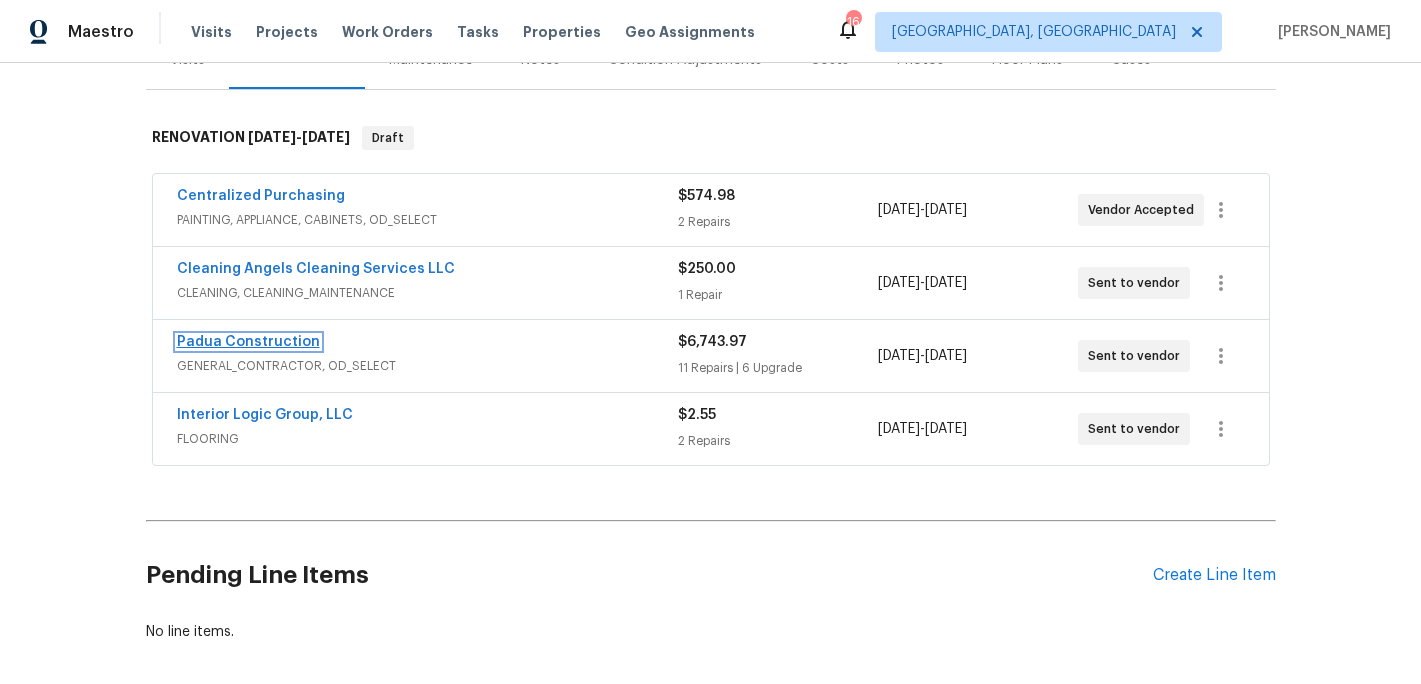 click on "Padua Construction" at bounding box center (248, 342) 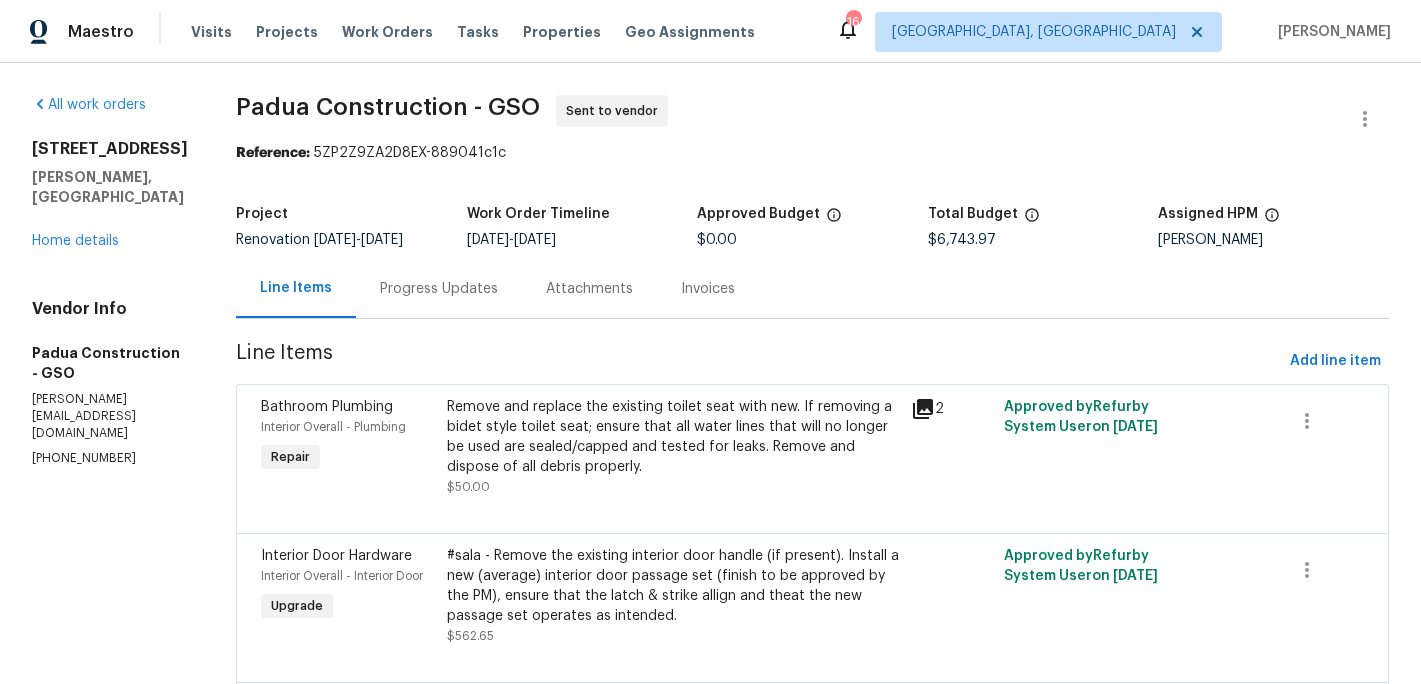 click on "Progress Updates" at bounding box center (439, 289) 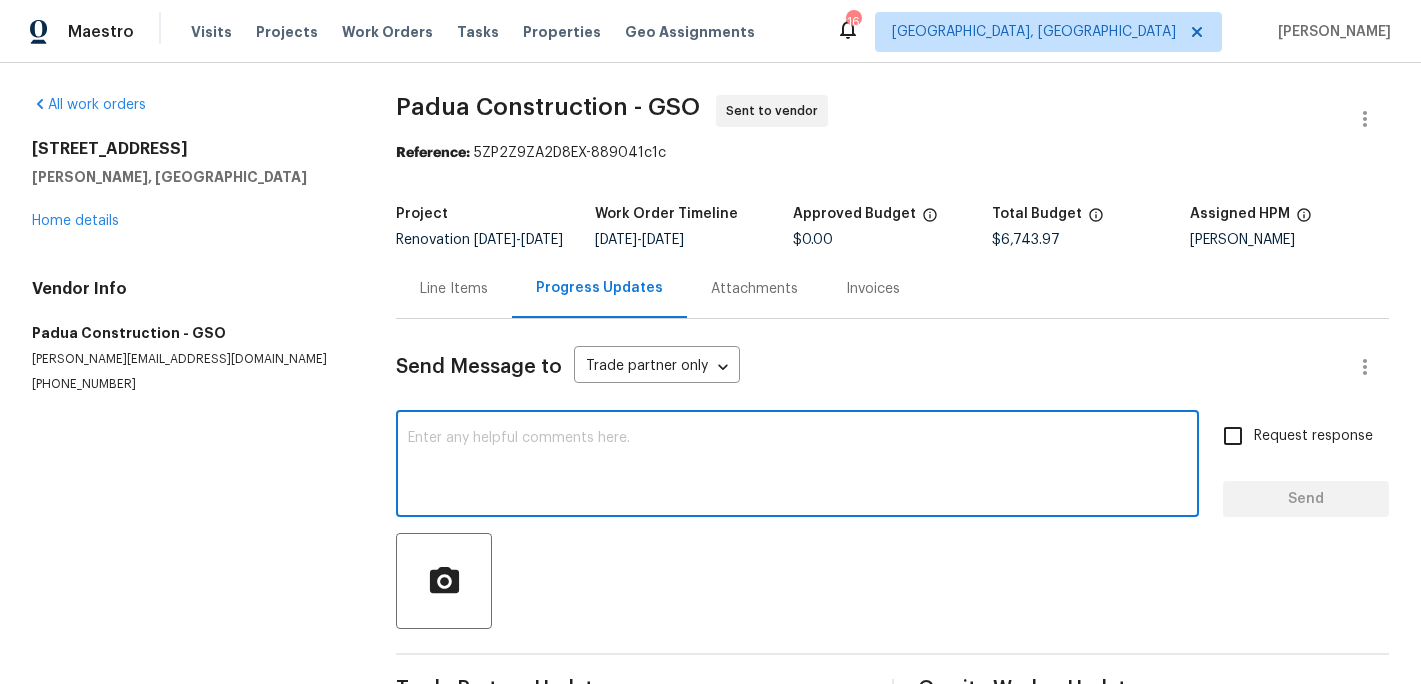 click at bounding box center (797, 466) 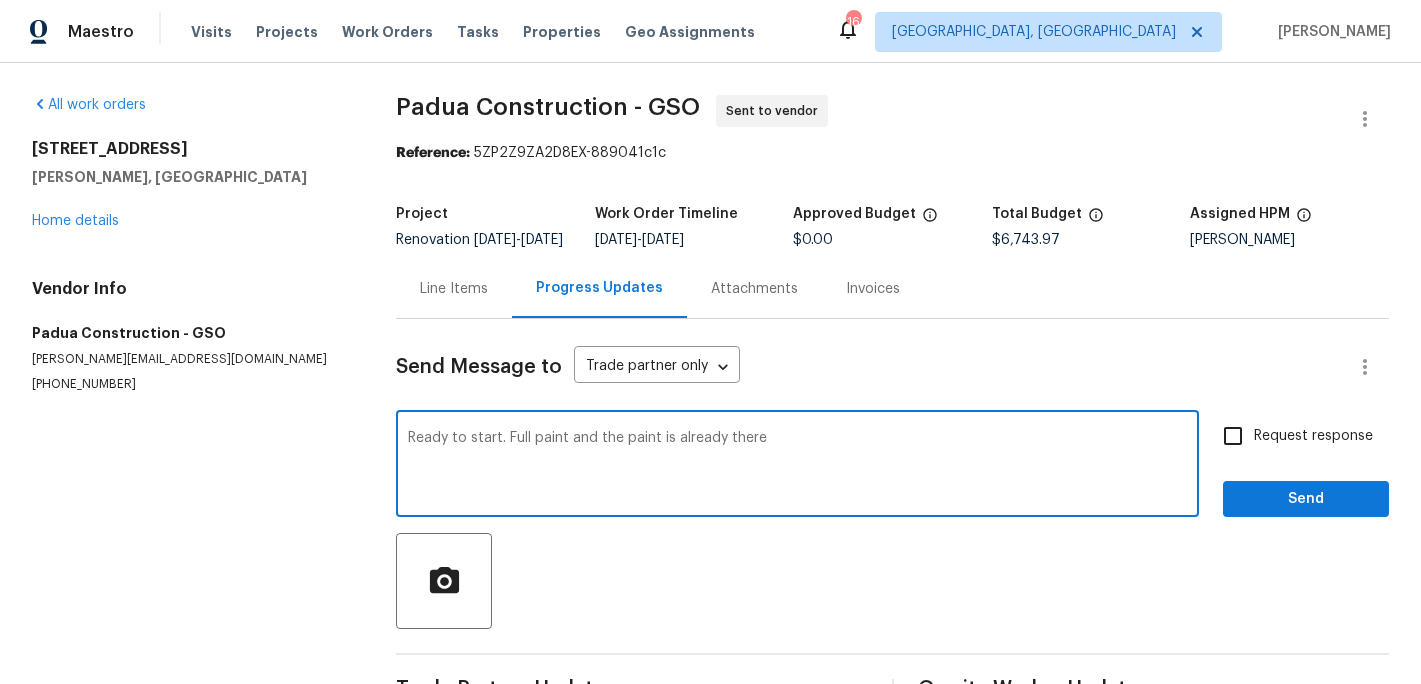 type on "Ready to start. Full paint and the paint is already there" 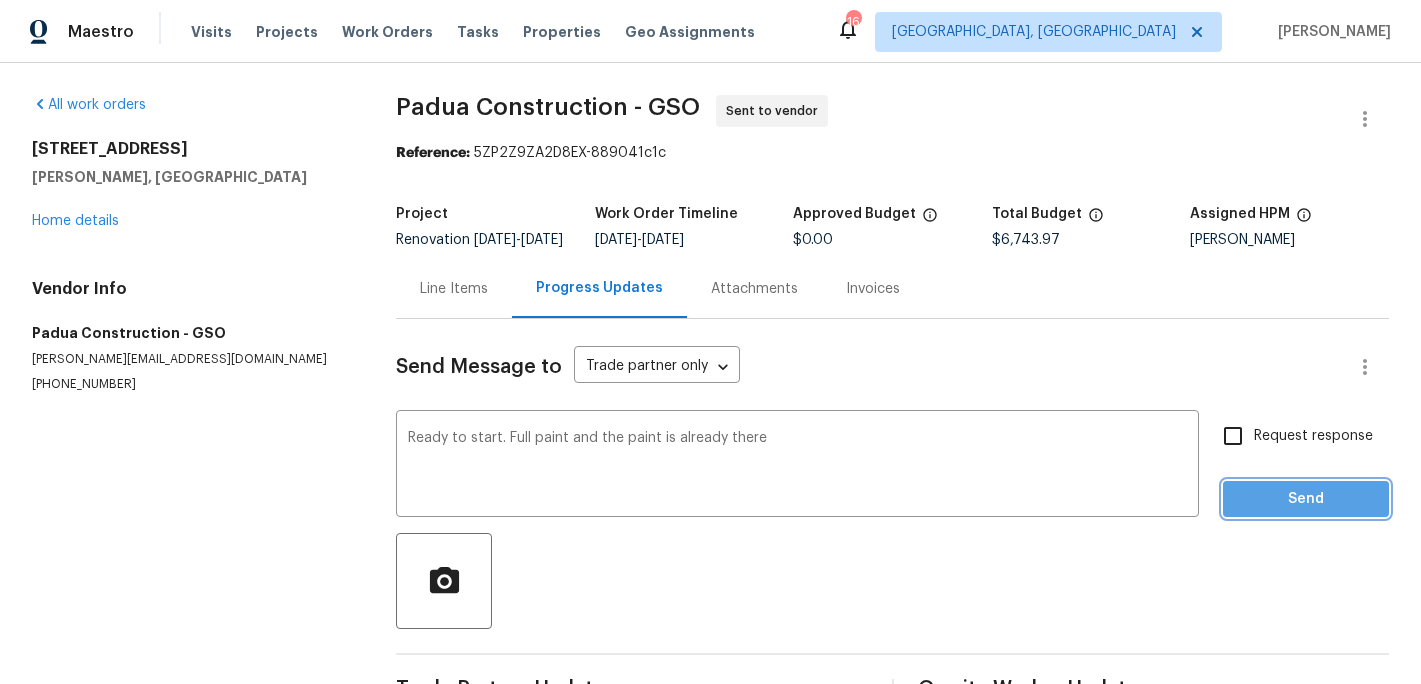 click on "Send" at bounding box center (1306, 499) 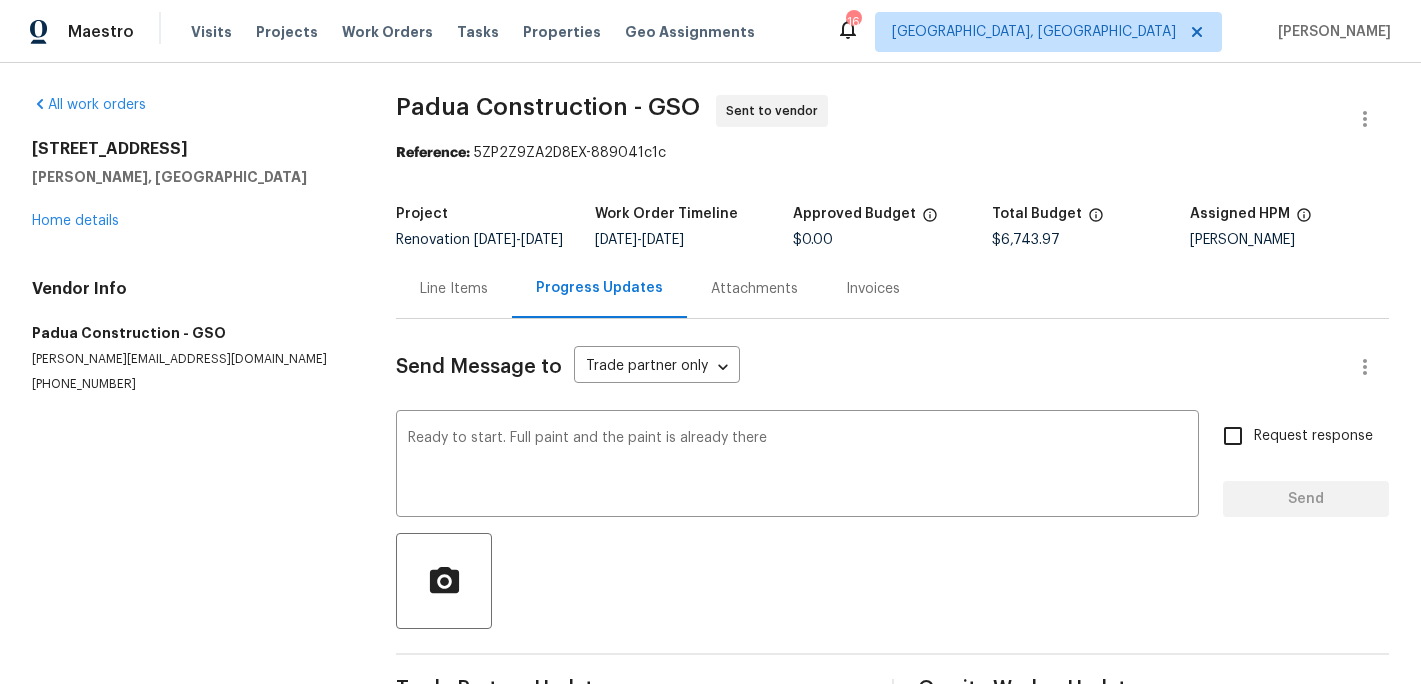 type 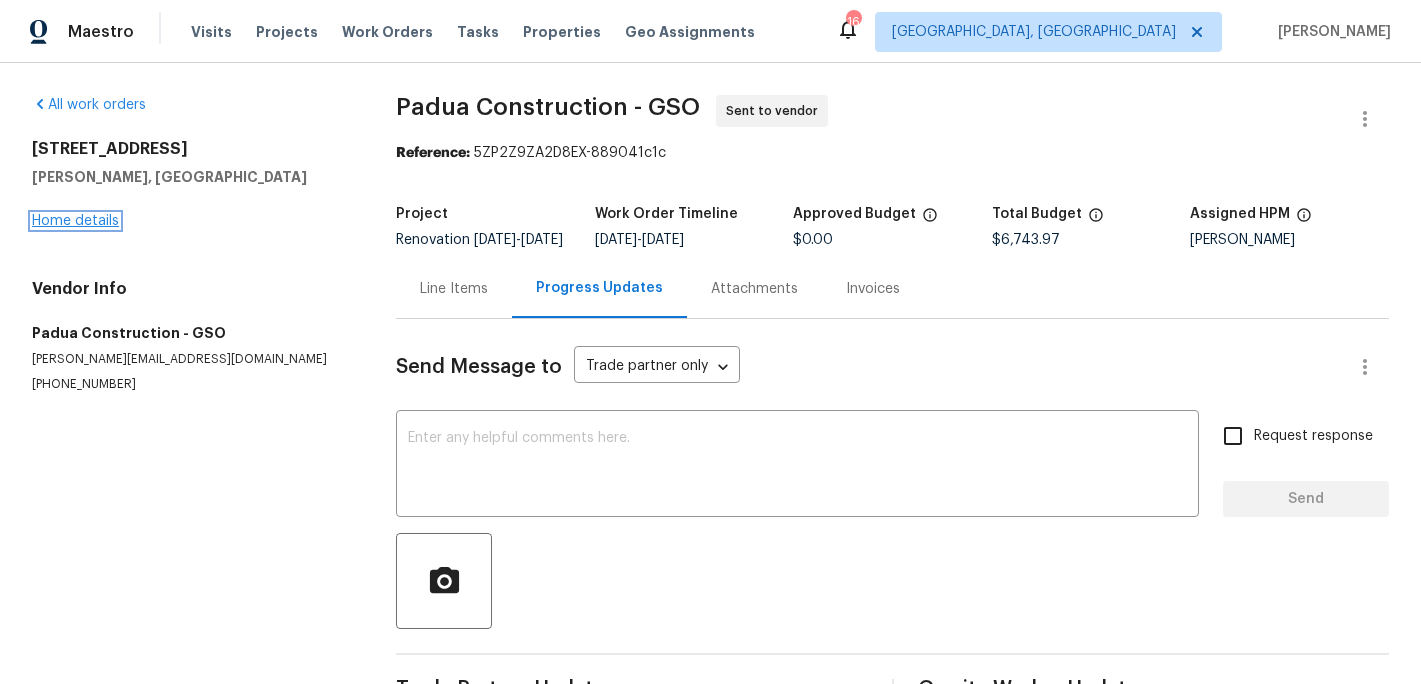 click on "Home details" at bounding box center [75, 221] 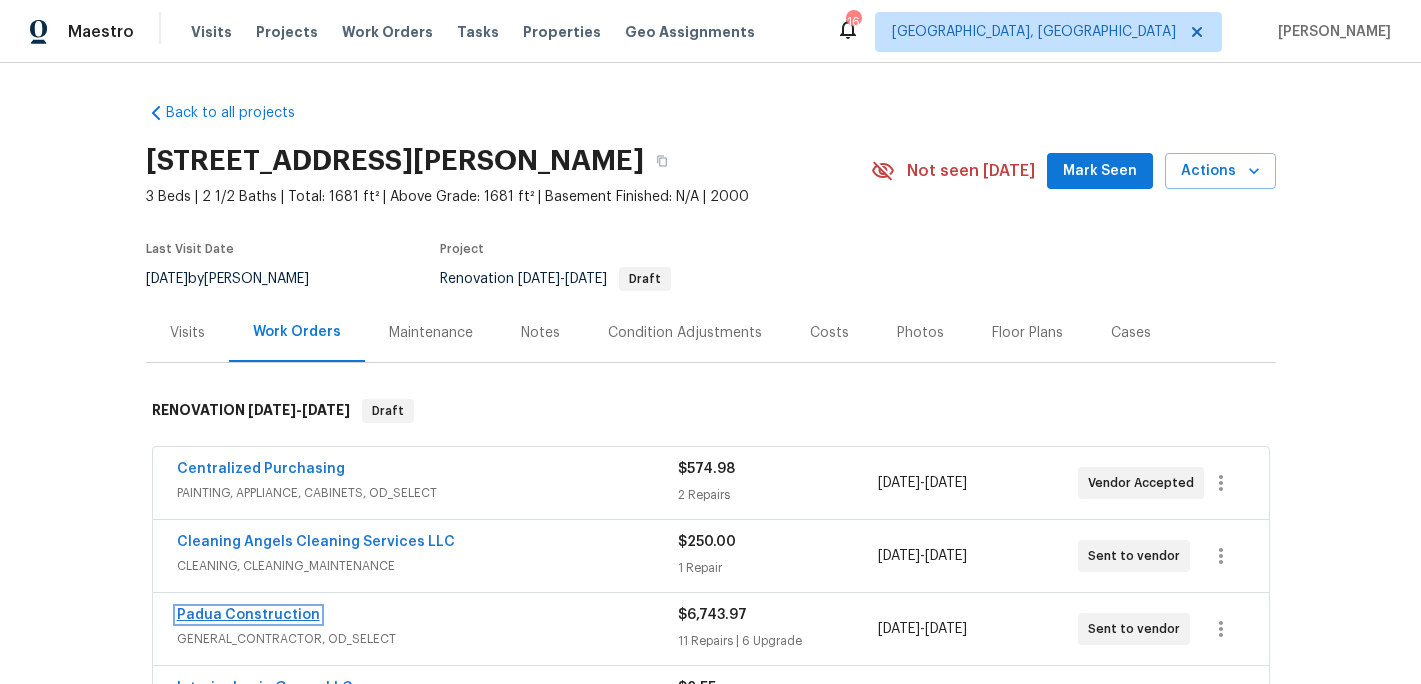click on "Padua Construction" at bounding box center [248, 615] 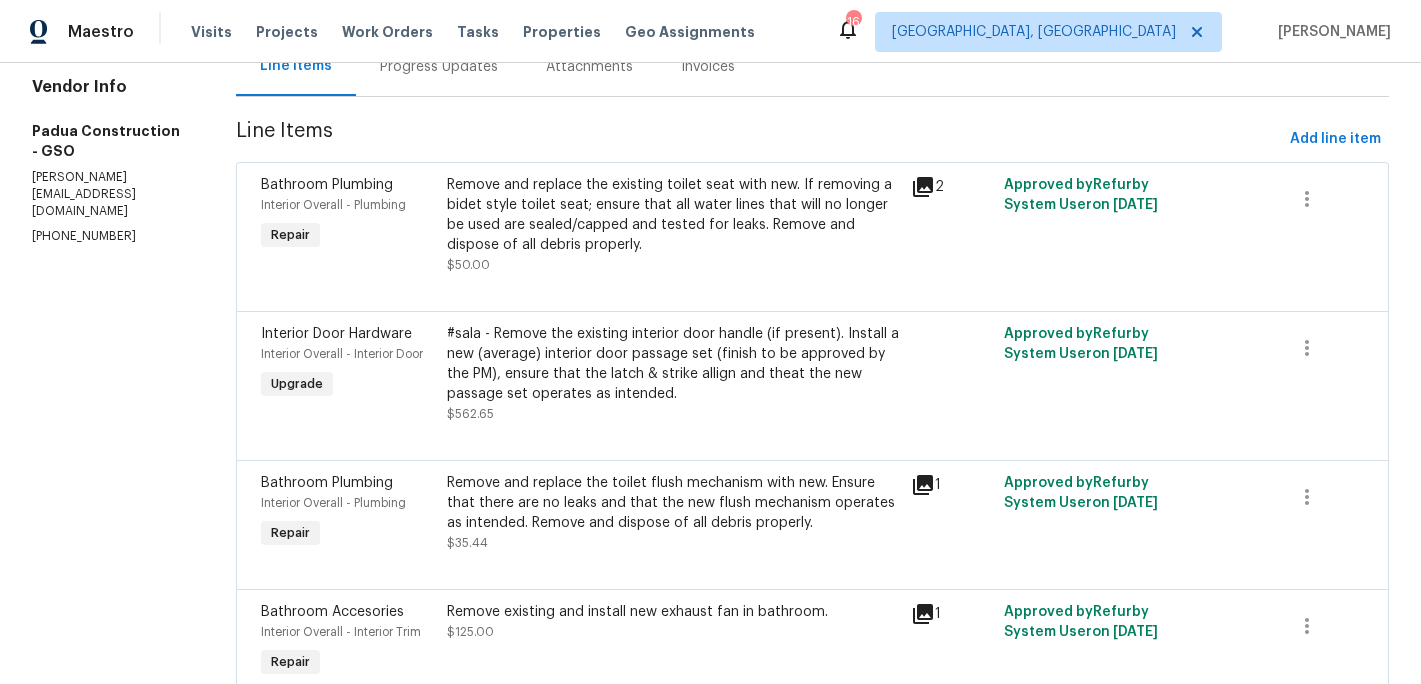 scroll, scrollTop: 0, scrollLeft: 0, axis: both 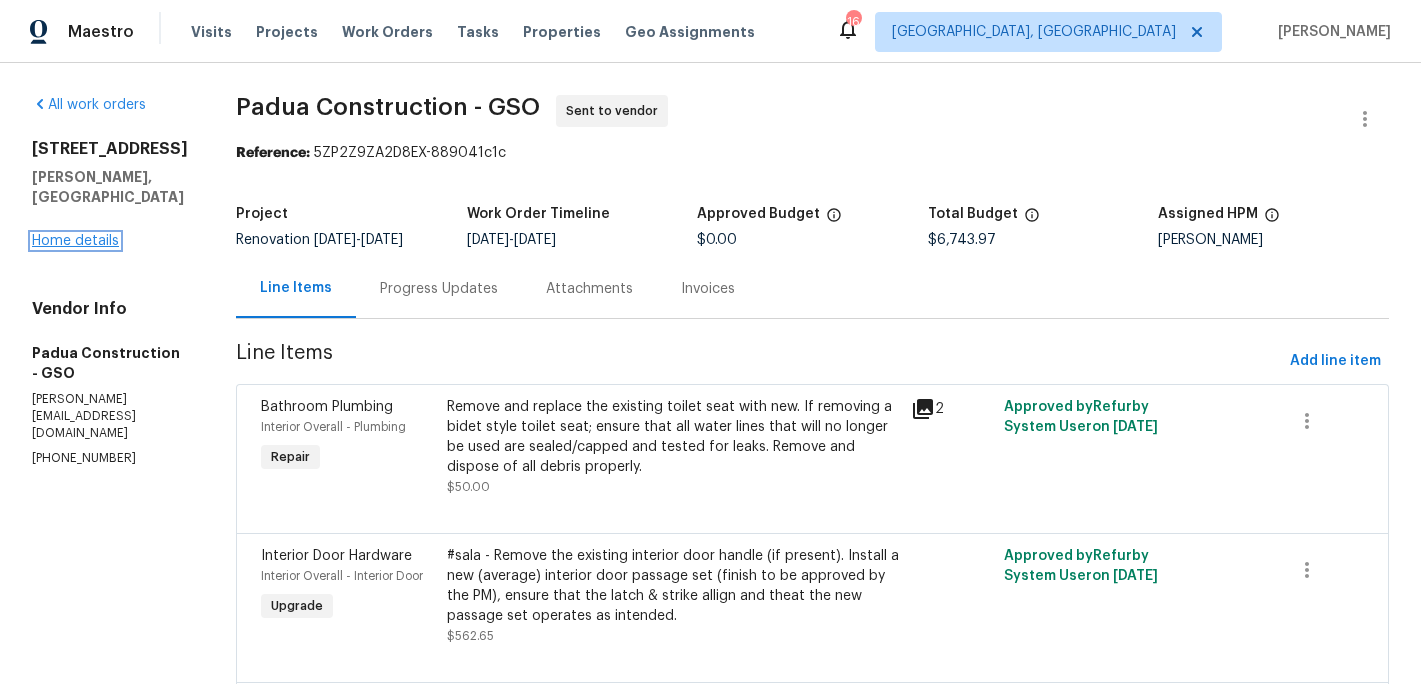click on "Home details" at bounding box center [75, 241] 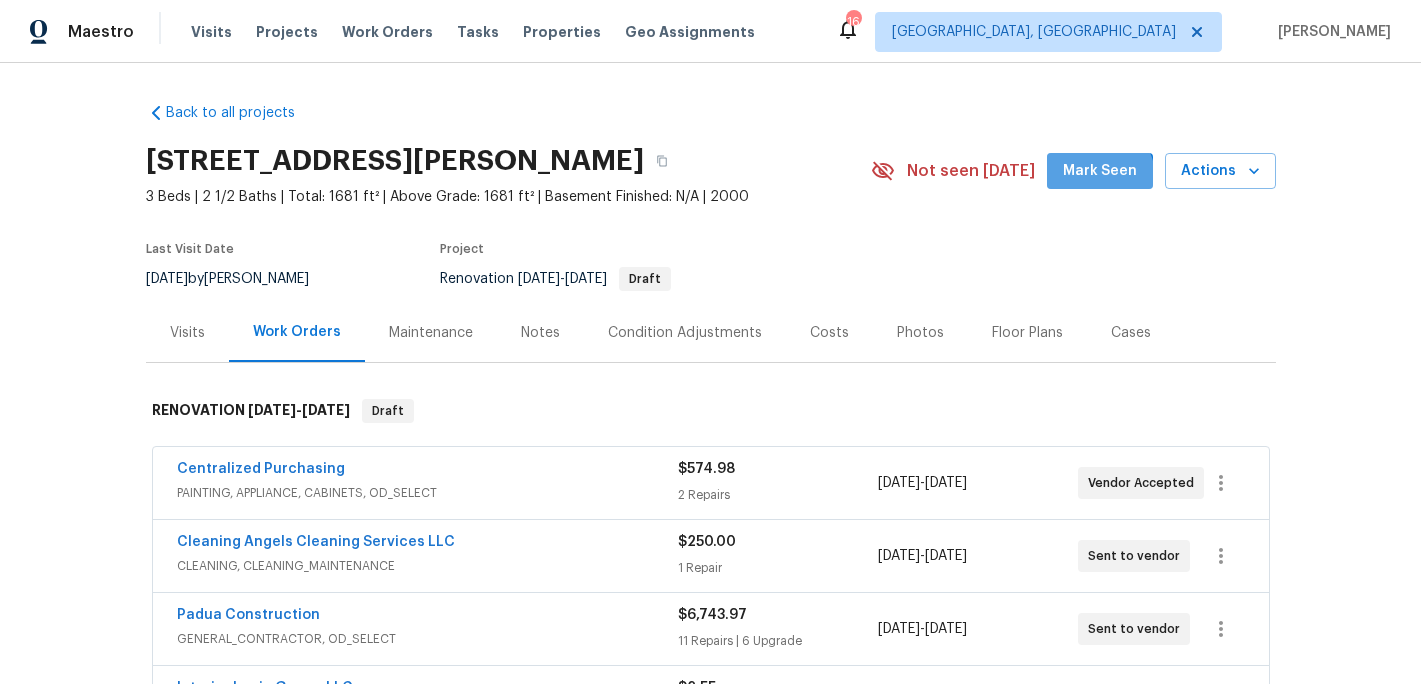 click on "Mark Seen" at bounding box center [1100, 171] 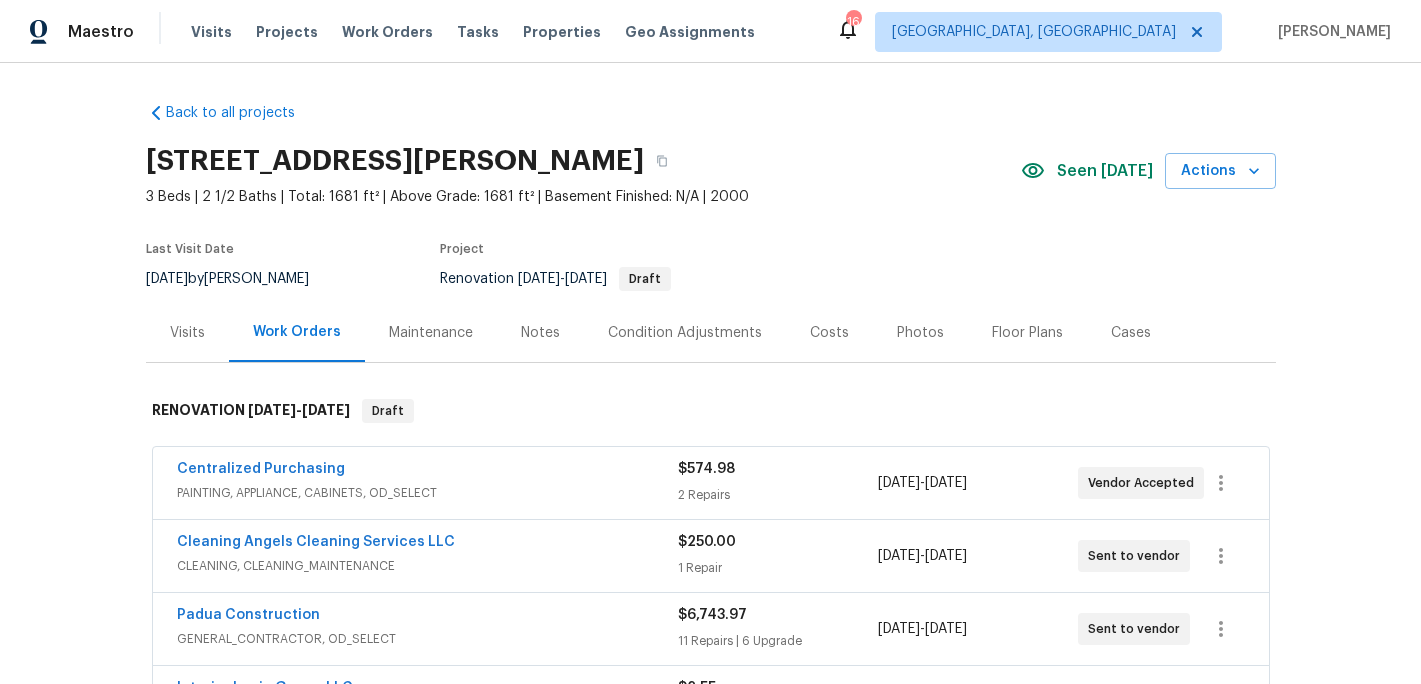 click on "Notes" at bounding box center [540, 333] 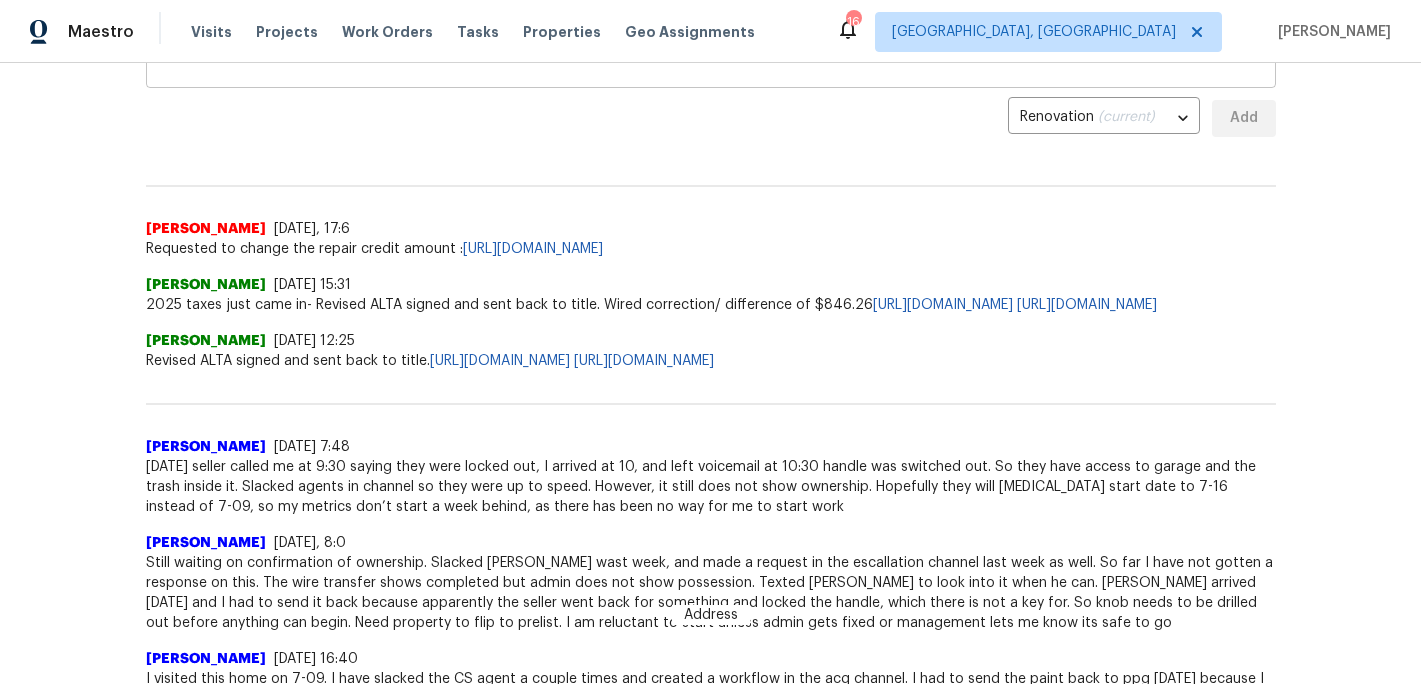 scroll, scrollTop: 428, scrollLeft: 0, axis: vertical 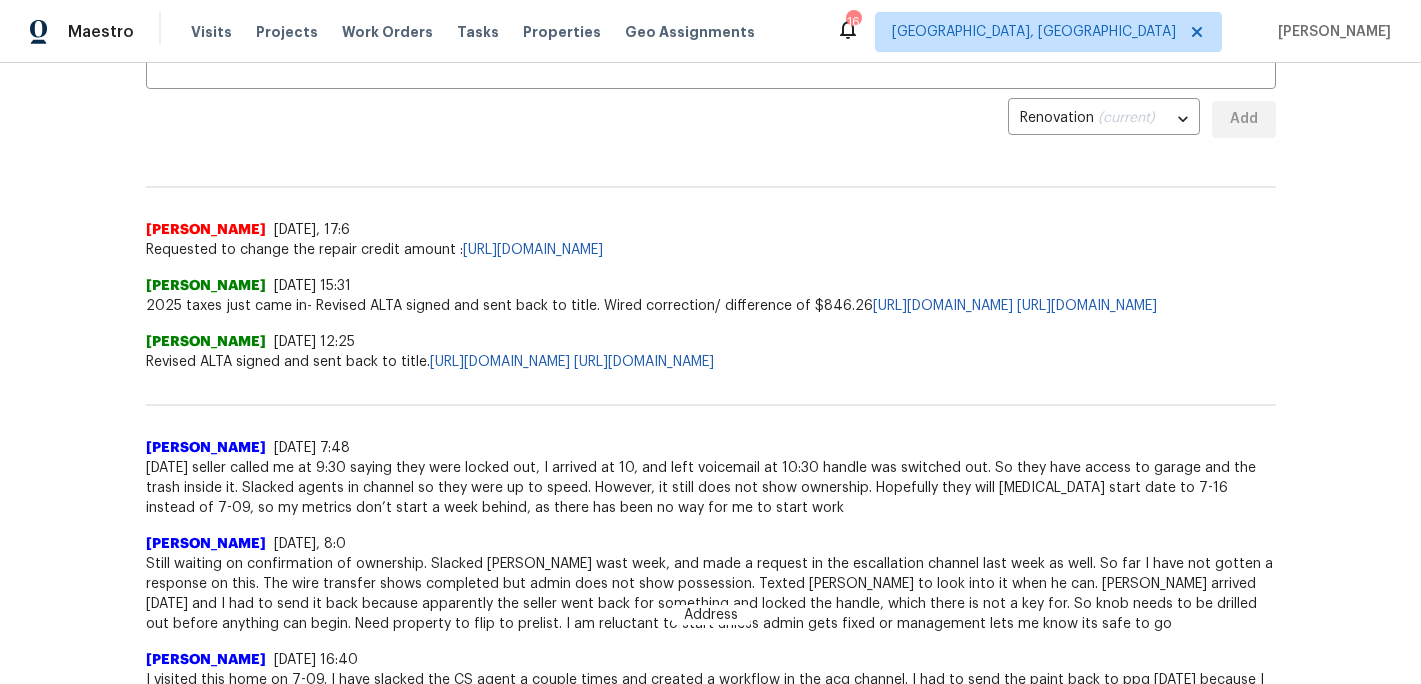 click on "Terry Tullar 7/15/25, 7:48" at bounding box center [711, 448] 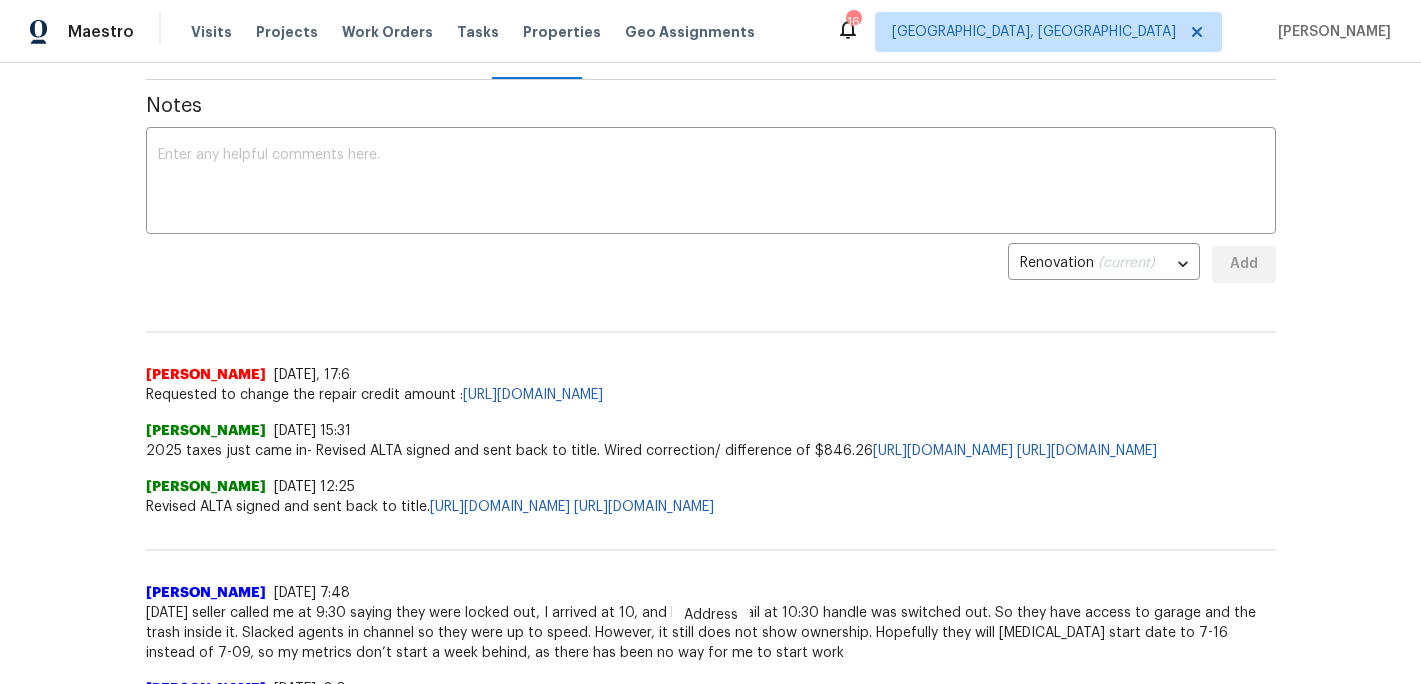 scroll, scrollTop: 56, scrollLeft: 0, axis: vertical 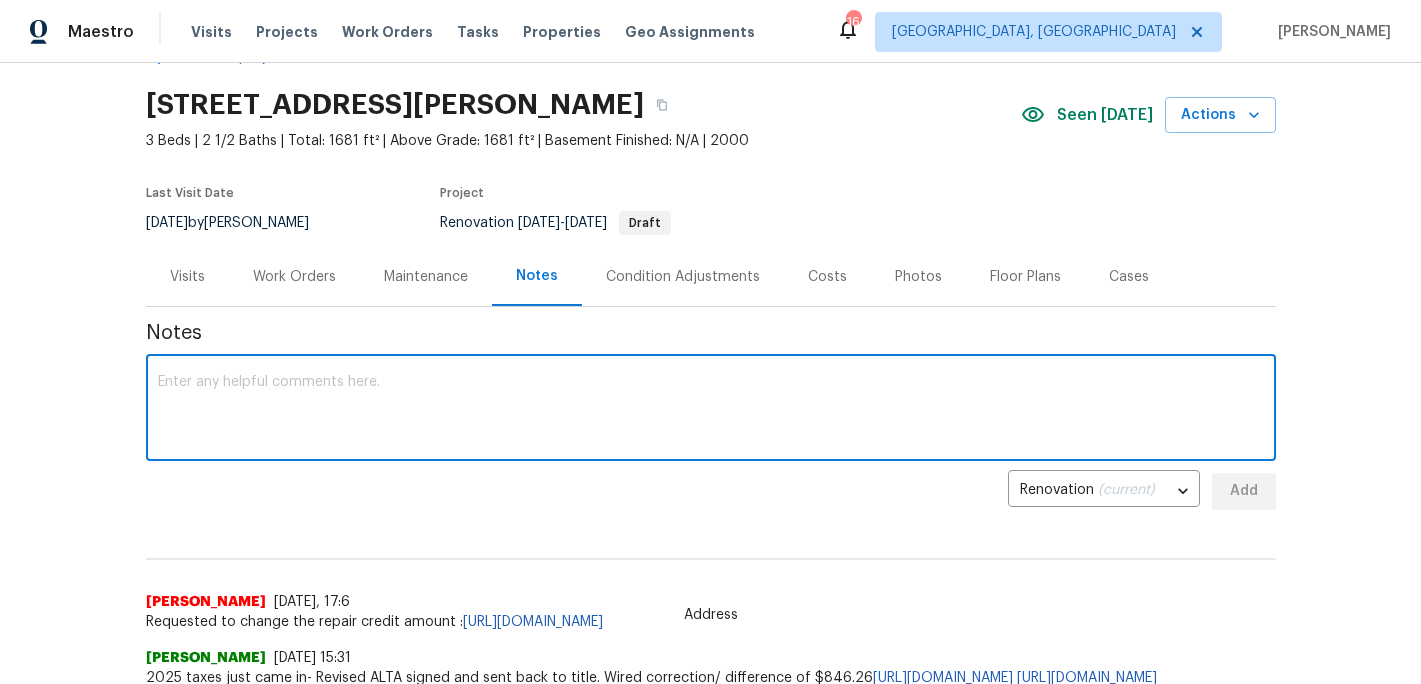 click at bounding box center [711, 410] 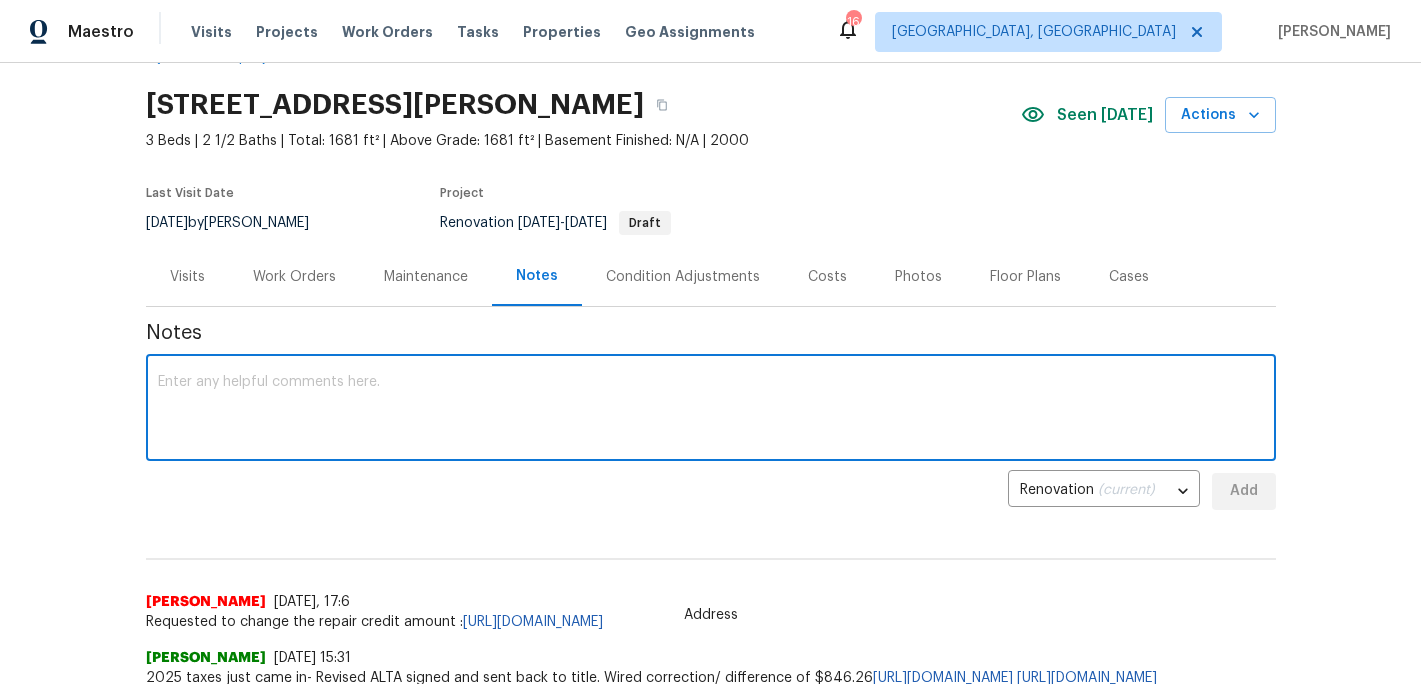 type on "o" 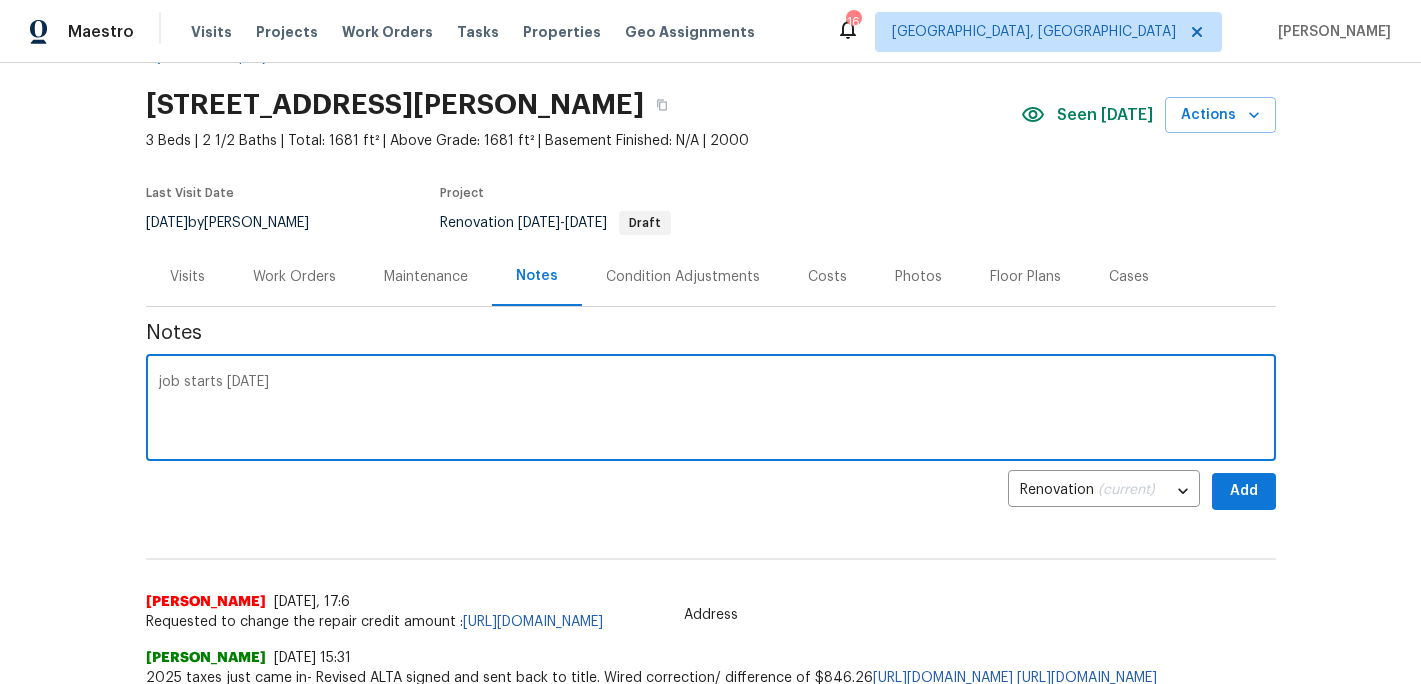 type on "job starts tomorrow" 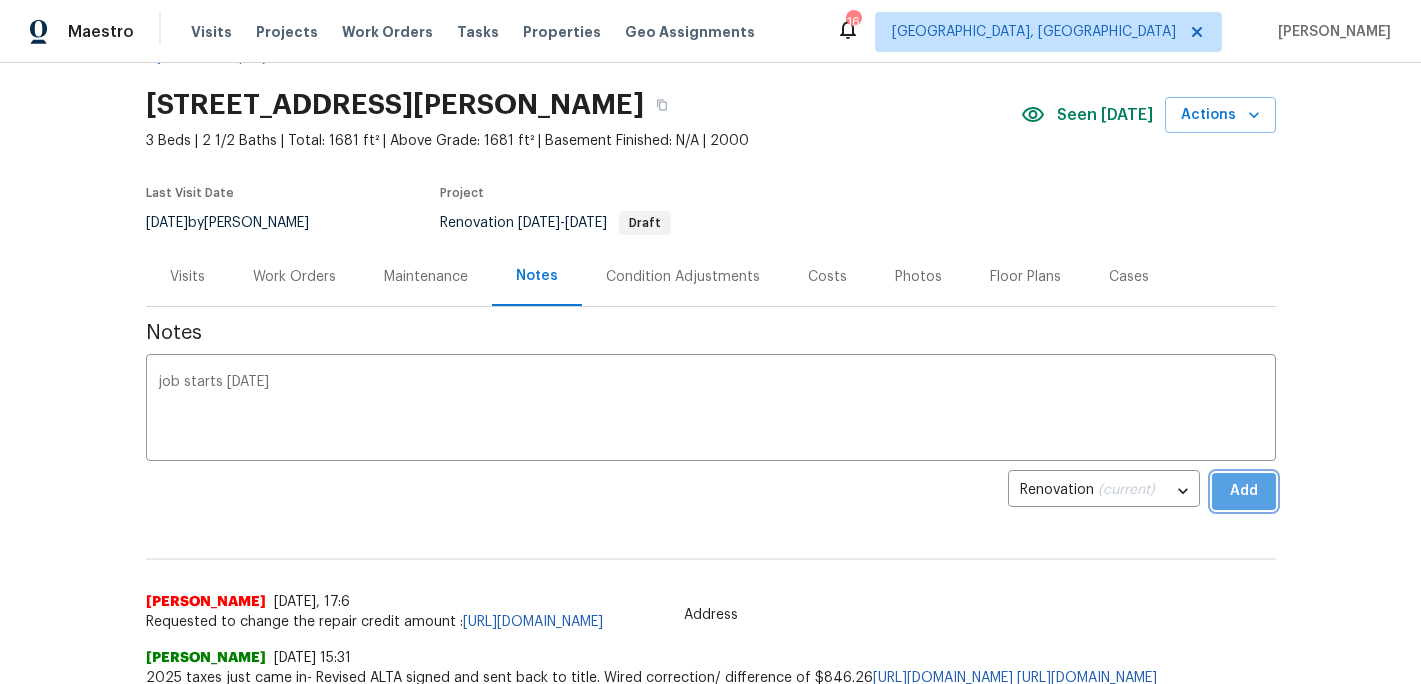 click on "Add" at bounding box center (1244, 491) 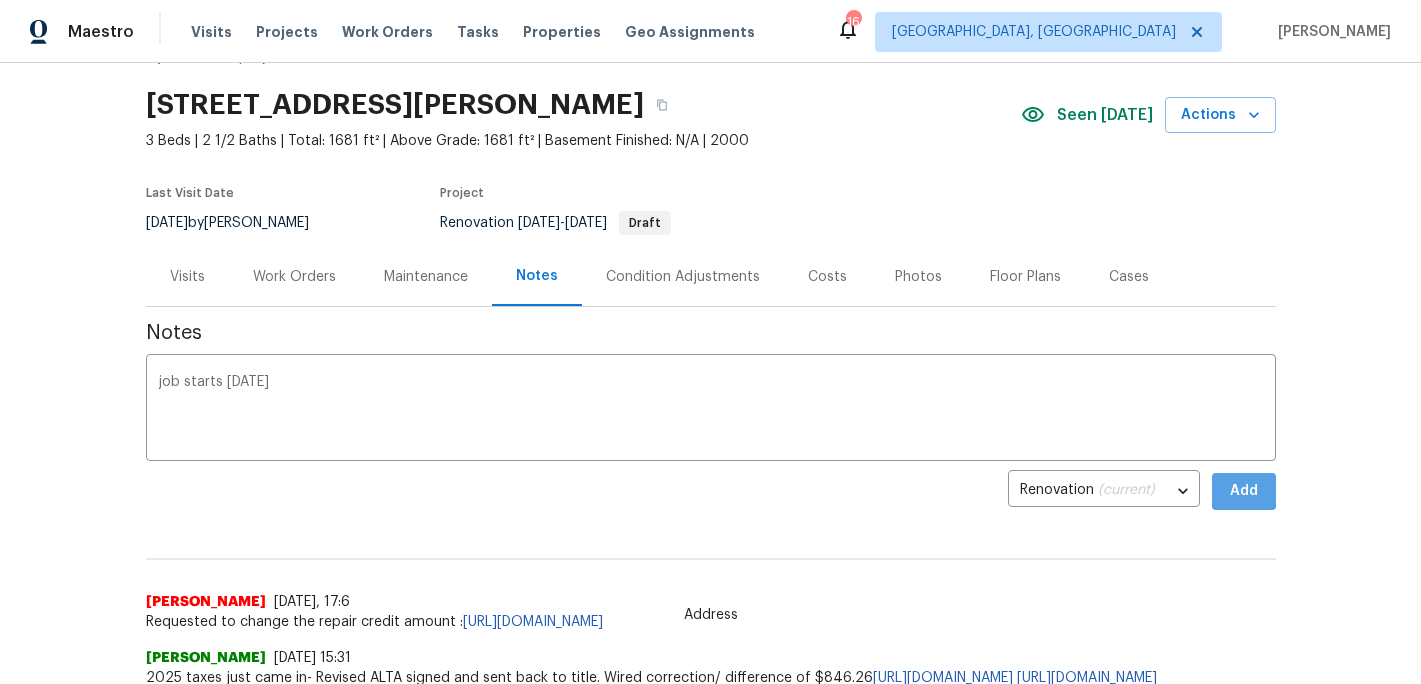 type 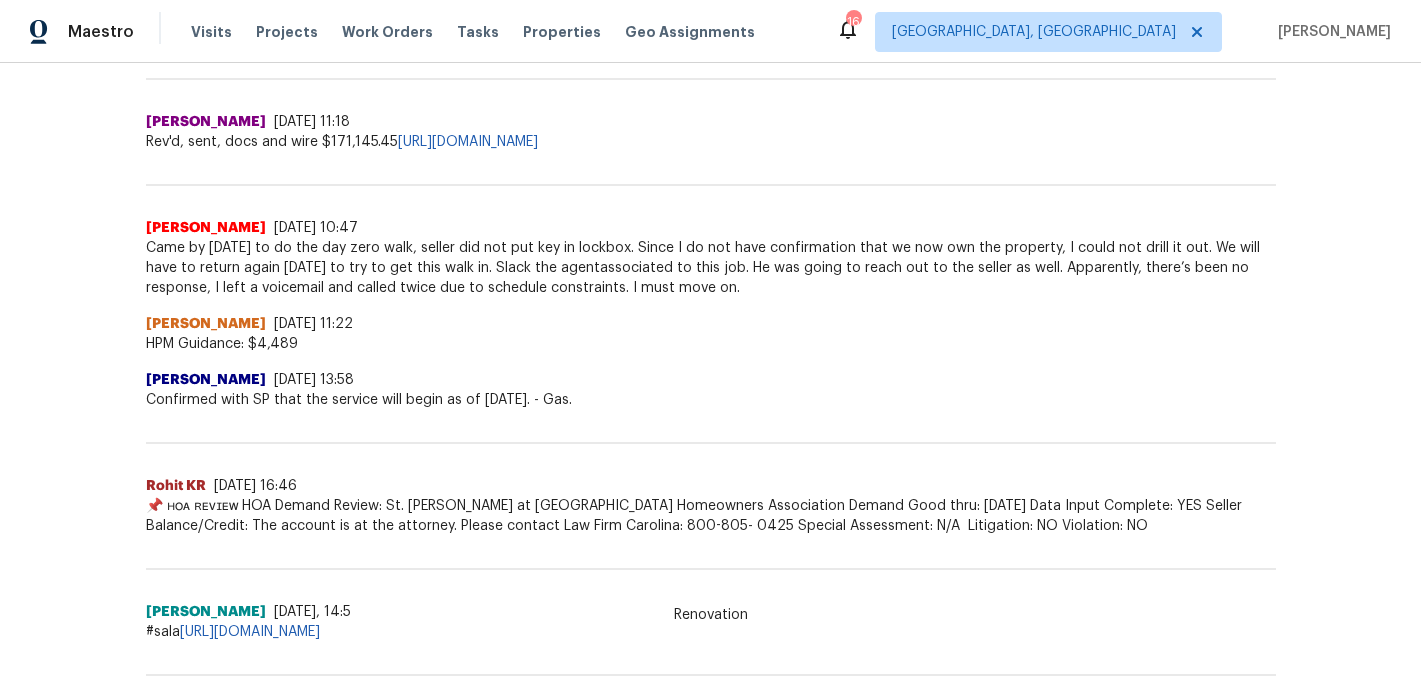 scroll, scrollTop: 1216, scrollLeft: 0, axis: vertical 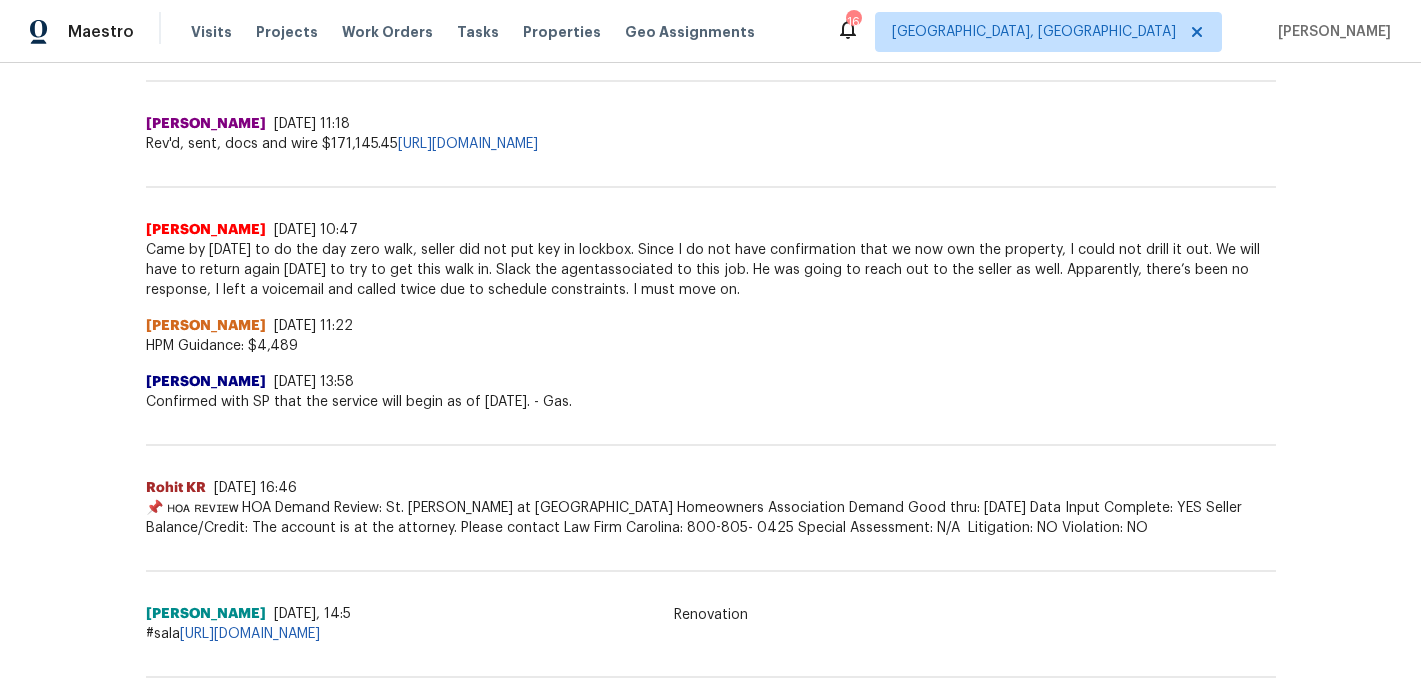 click on "Rev'd, sent, docs and wire $171,145.45
https://opendoor.zendesk.com/agent/tickets/3321075" at bounding box center (711, 144) 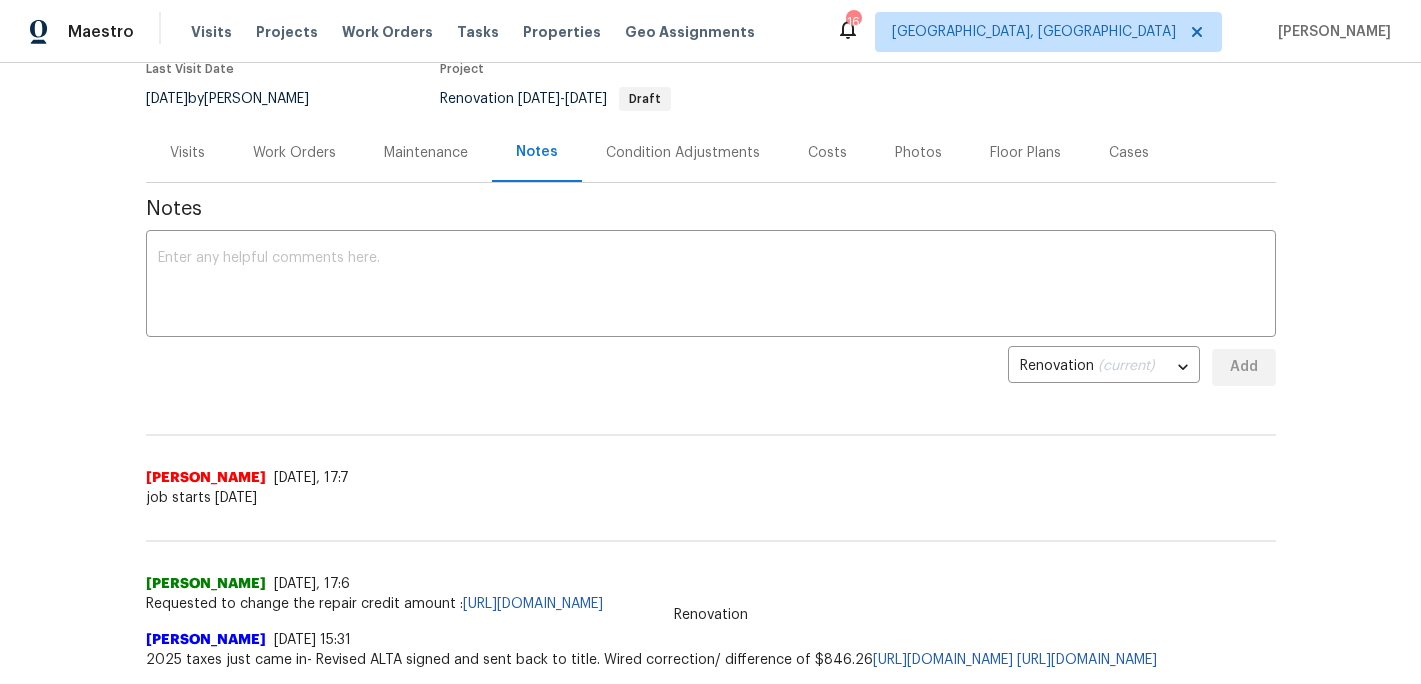 scroll, scrollTop: 0, scrollLeft: 0, axis: both 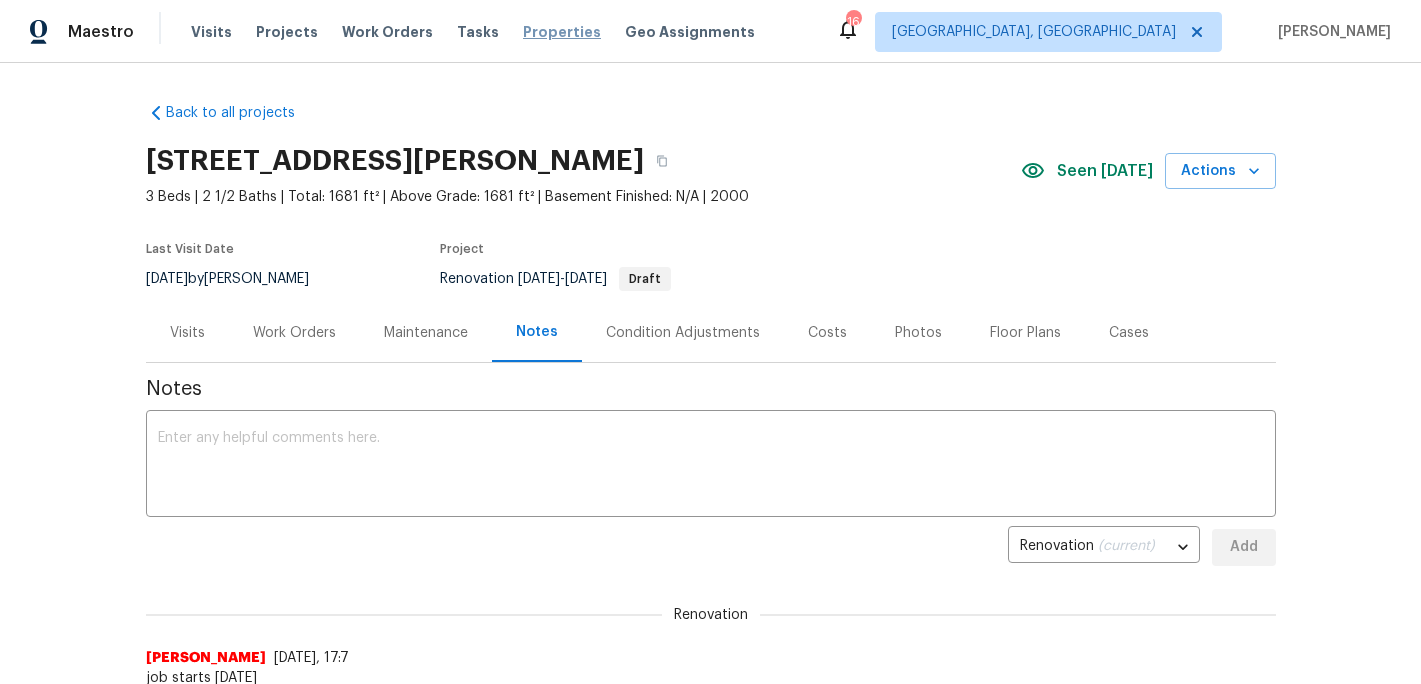 click on "Properties" at bounding box center (562, 32) 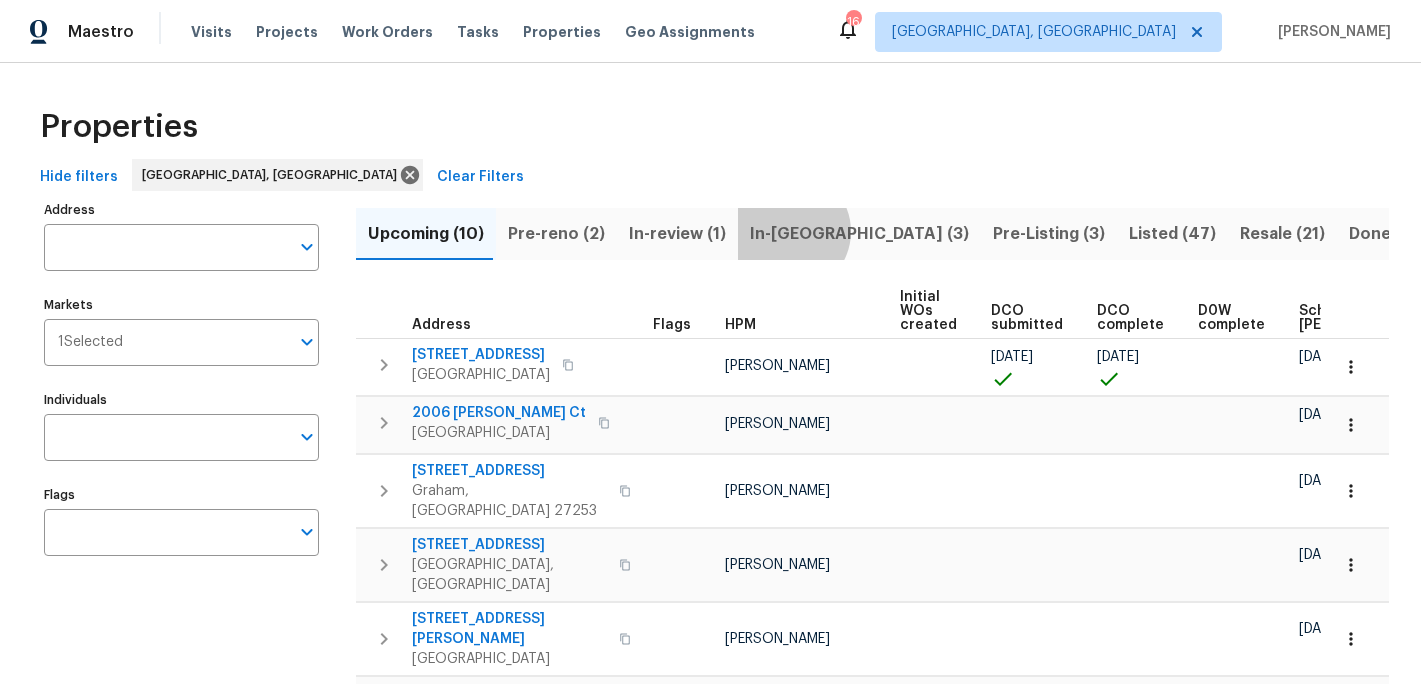 click on "In-[GEOGRAPHIC_DATA] (3)" at bounding box center (859, 234) 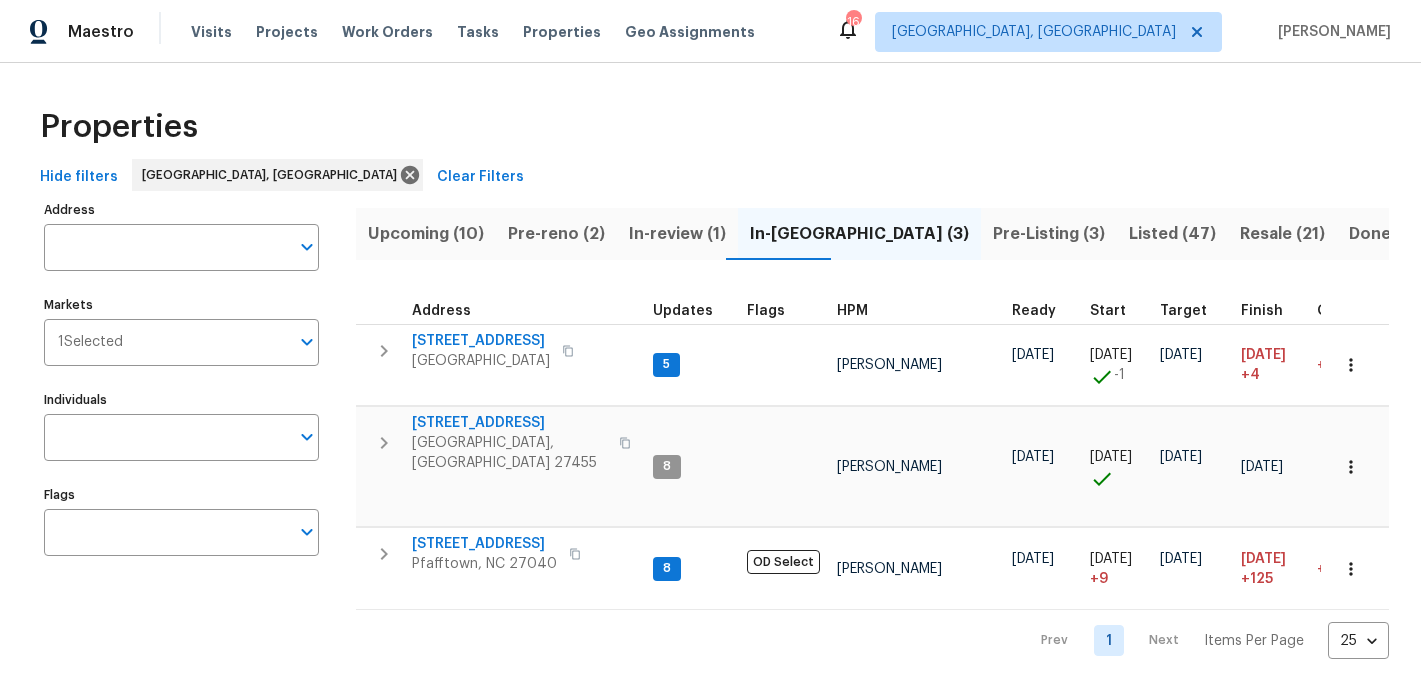 click on "Properties" at bounding box center (710, 127) 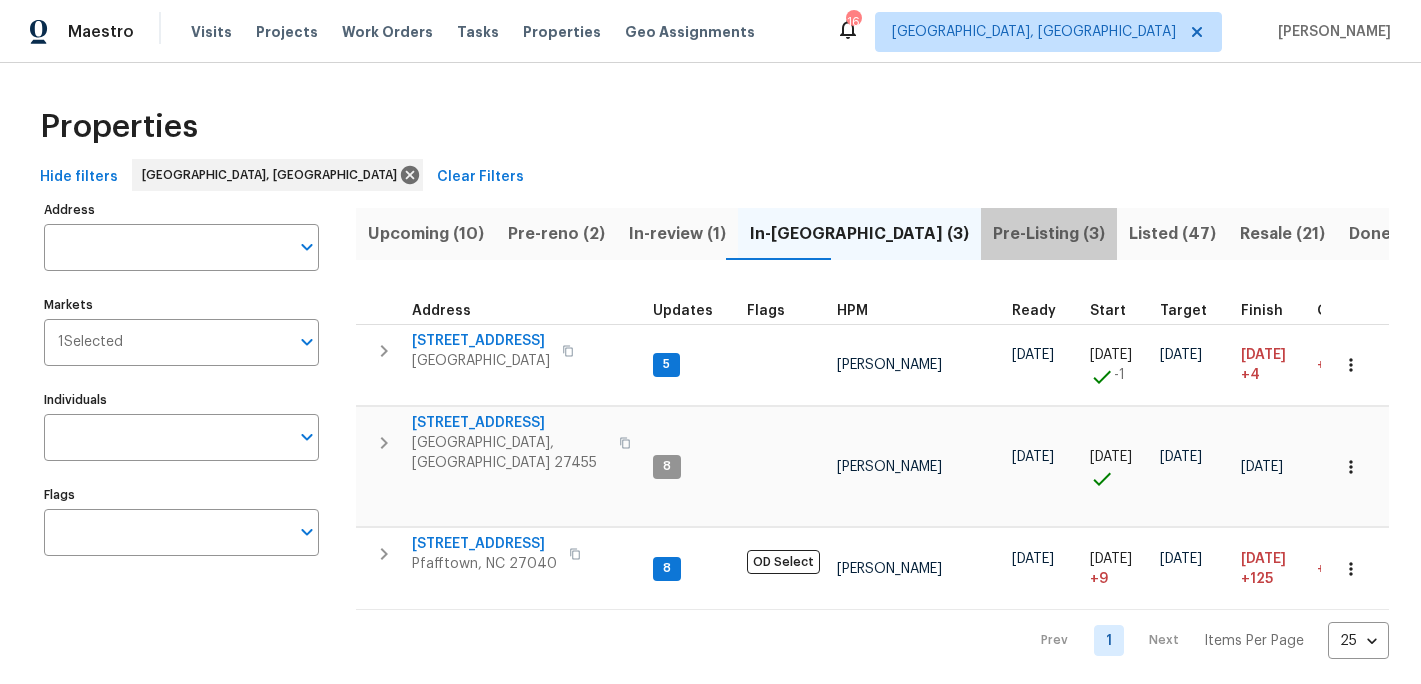 click on "Pre-Listing (3)" at bounding box center (1049, 234) 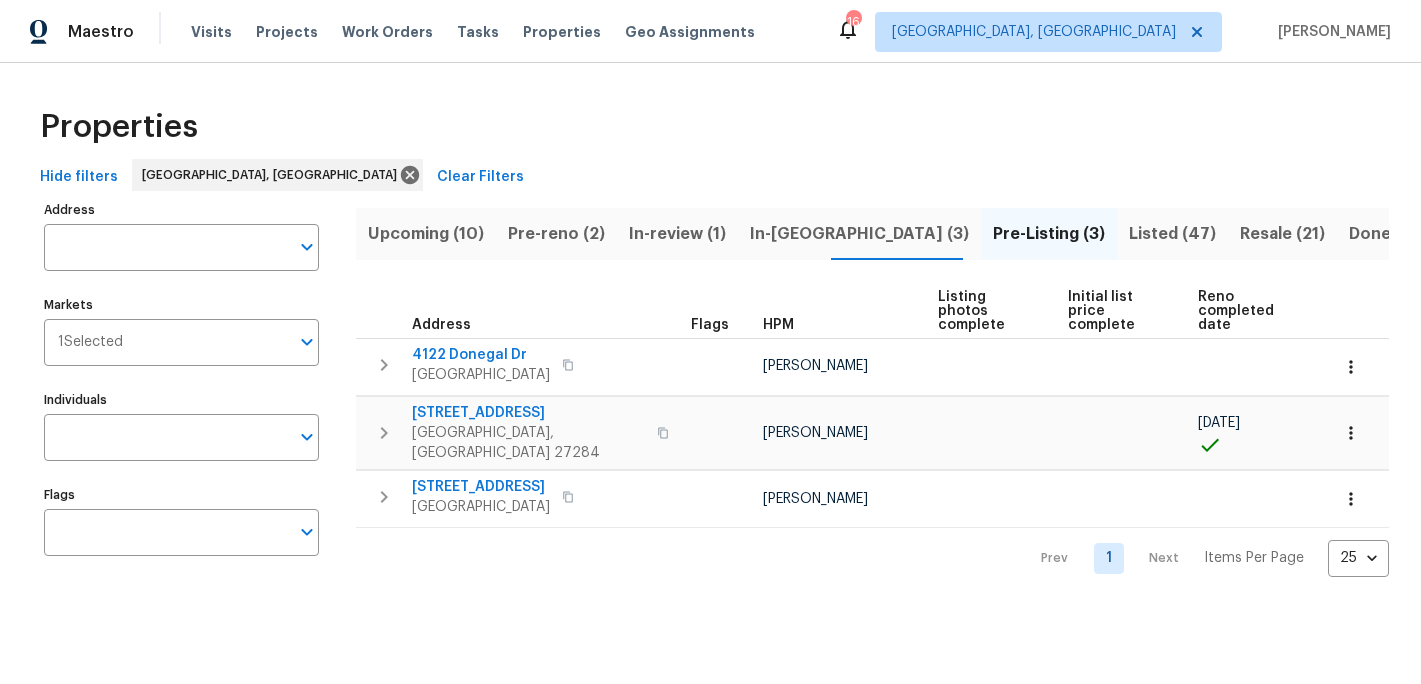 click on "Hide filters Greensboro, NC Clear Filters" at bounding box center (710, 177) 